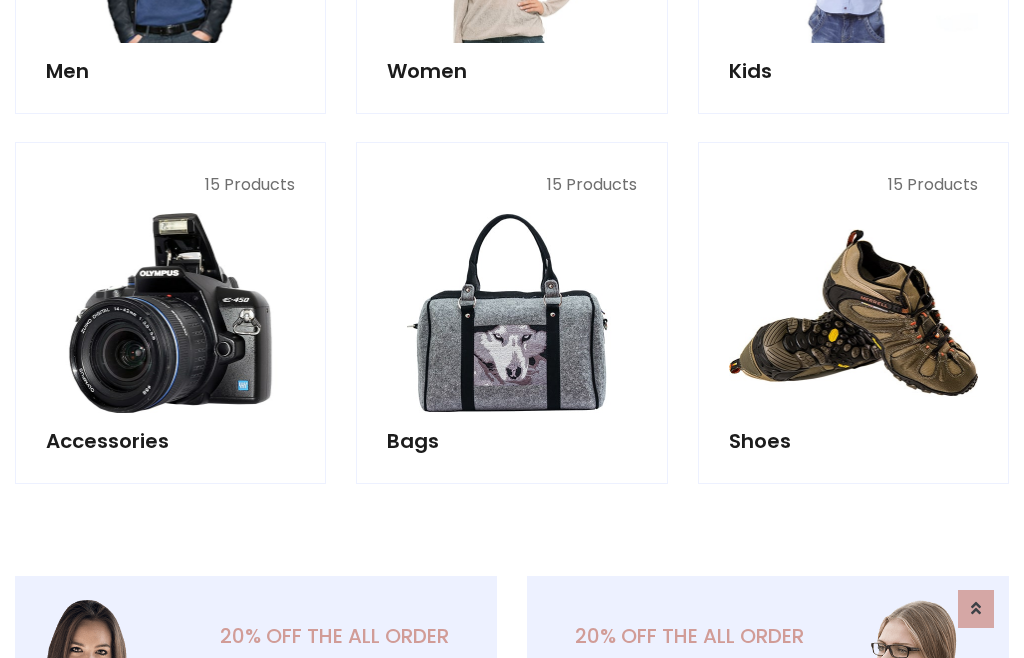 scroll, scrollTop: 853, scrollLeft: 0, axis: vertical 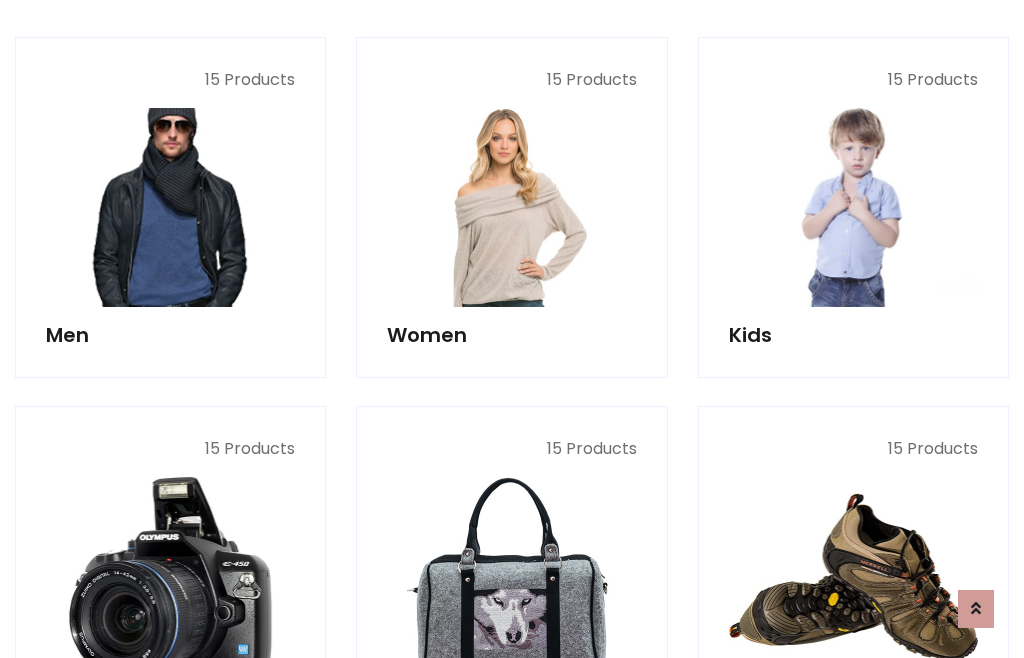click at bounding box center (170, 207) 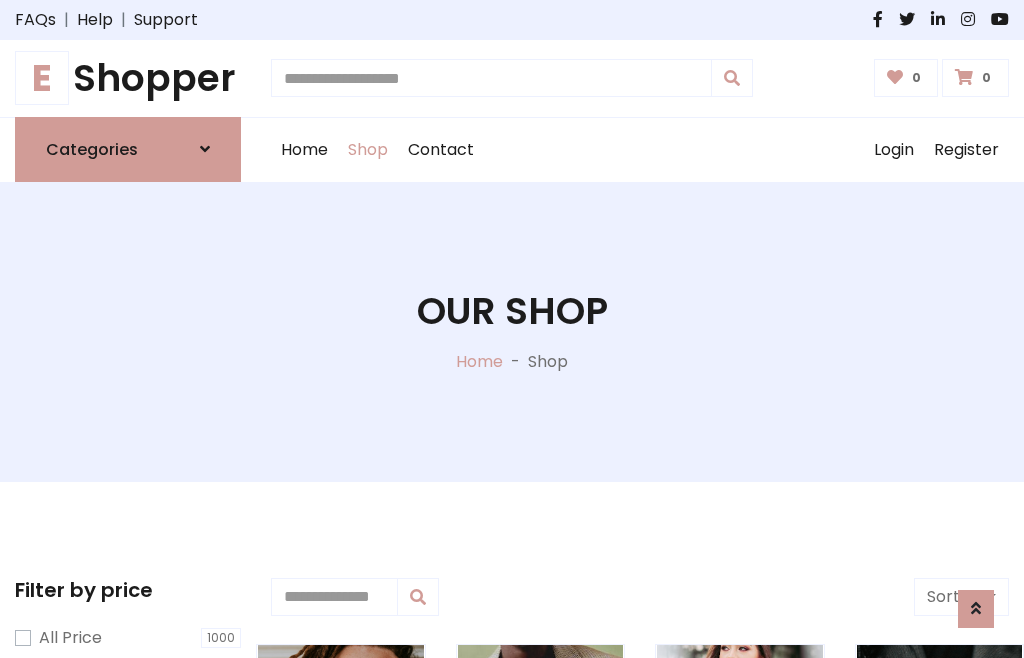 scroll, scrollTop: 807, scrollLeft: 0, axis: vertical 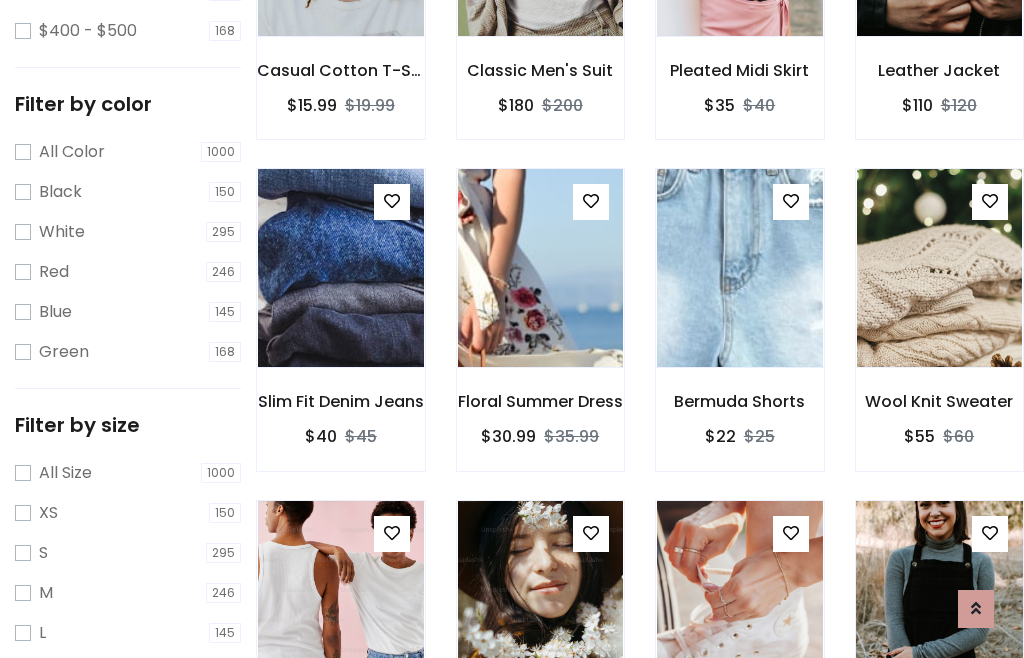 click at bounding box center [939, 600] 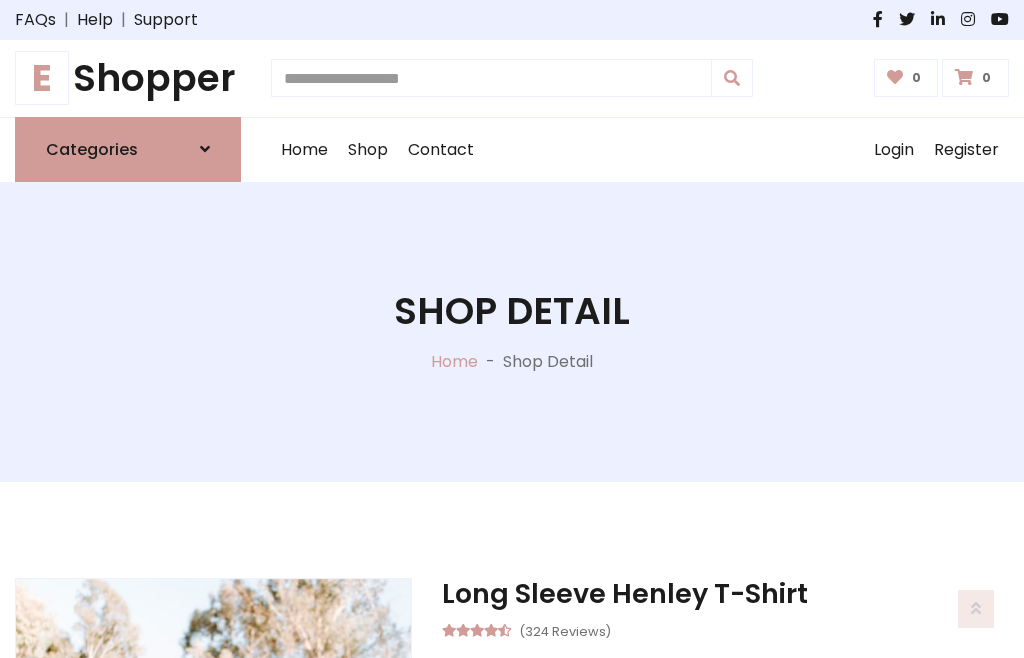 scroll, scrollTop: 128, scrollLeft: 0, axis: vertical 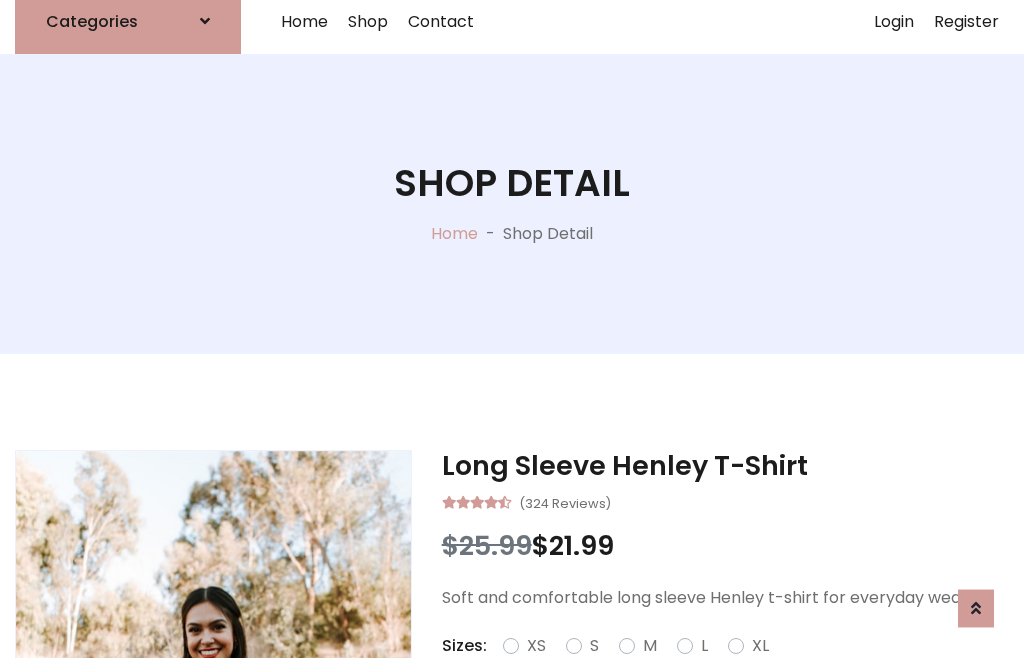 click on "Red" at bounding box center [732, 670] 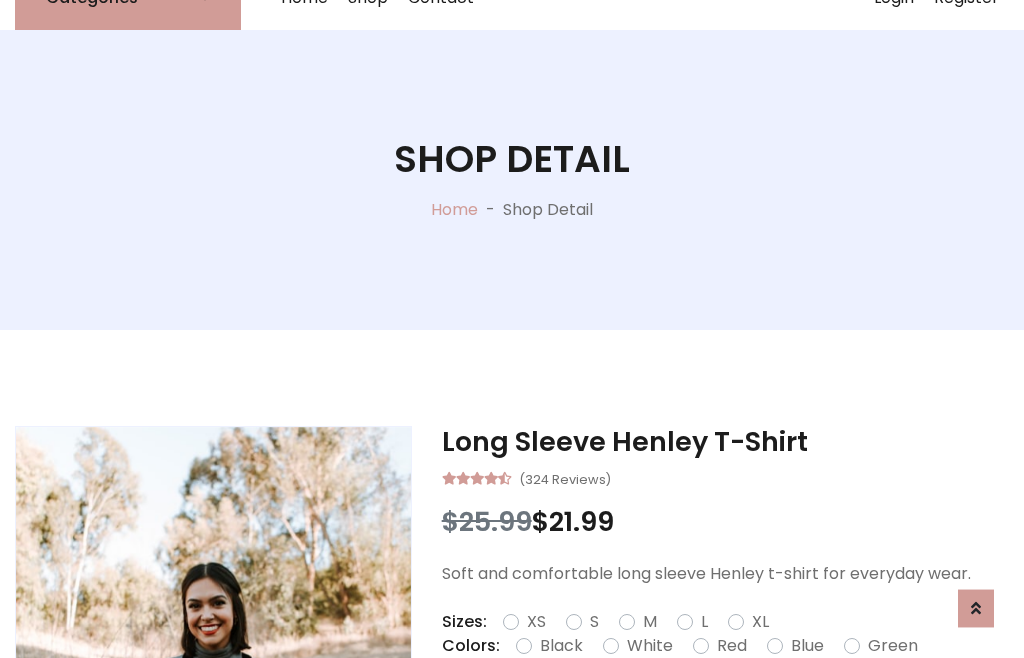click on "Add To Cart" at bounding box center [663, 709] 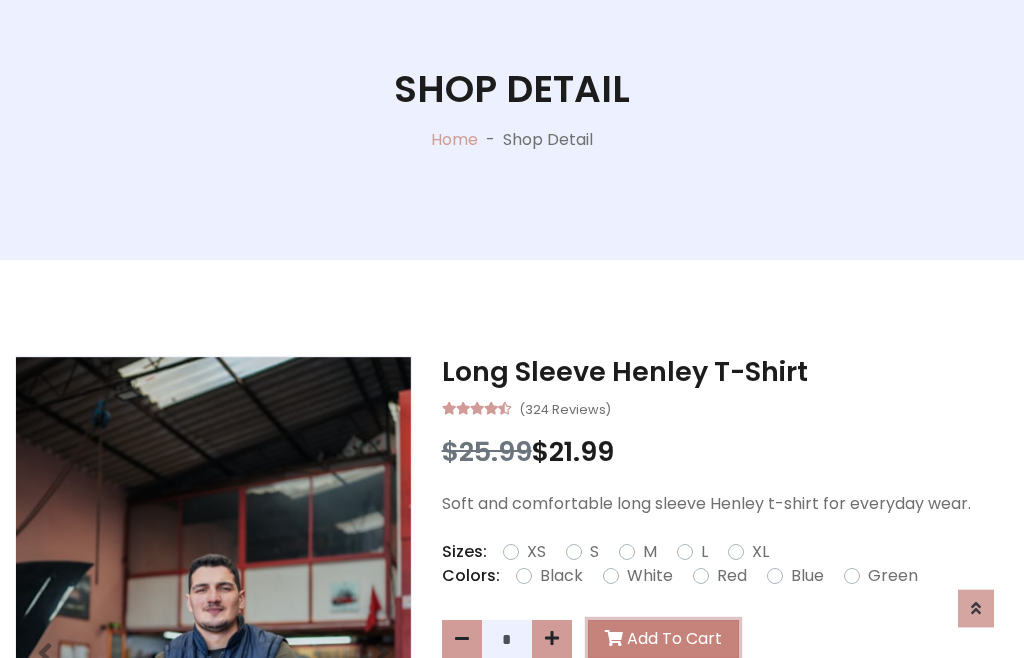 scroll, scrollTop: 0, scrollLeft: 0, axis: both 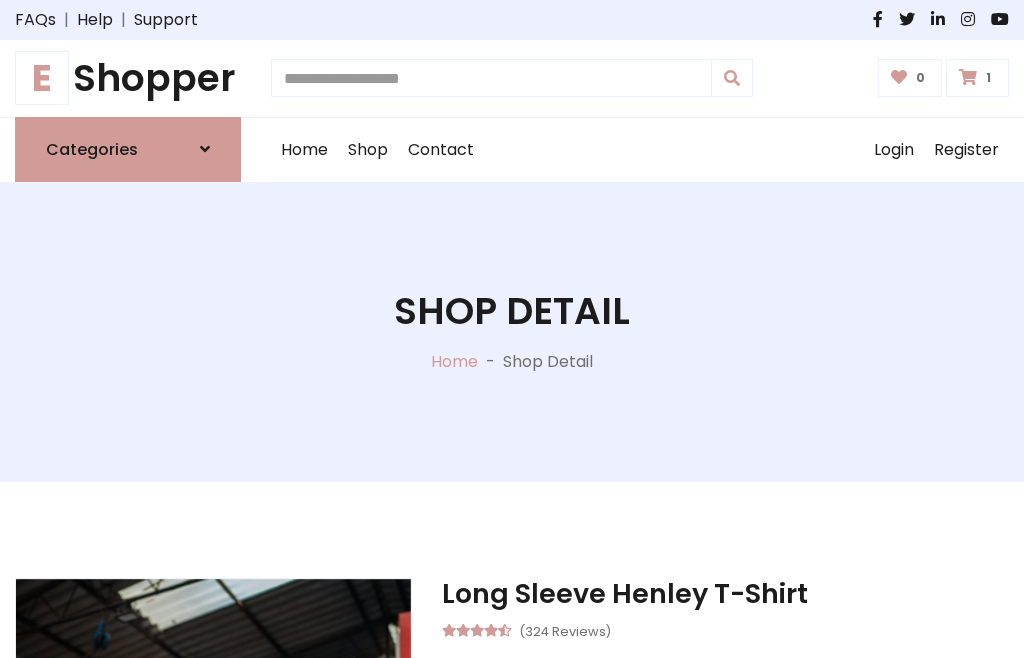 click at bounding box center (968, 77) 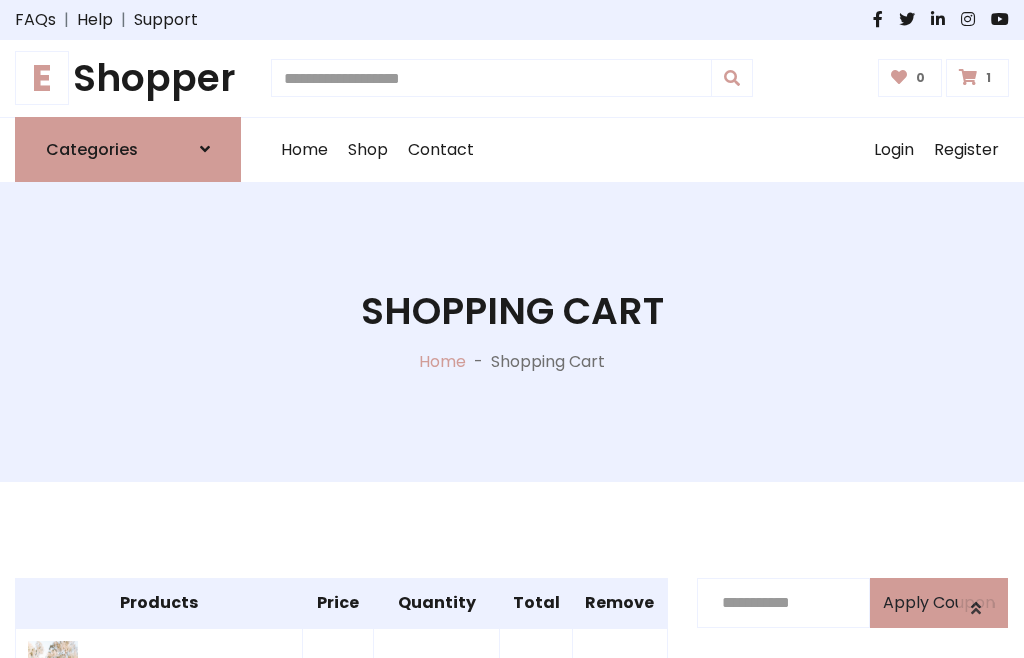 scroll, scrollTop: 474, scrollLeft: 0, axis: vertical 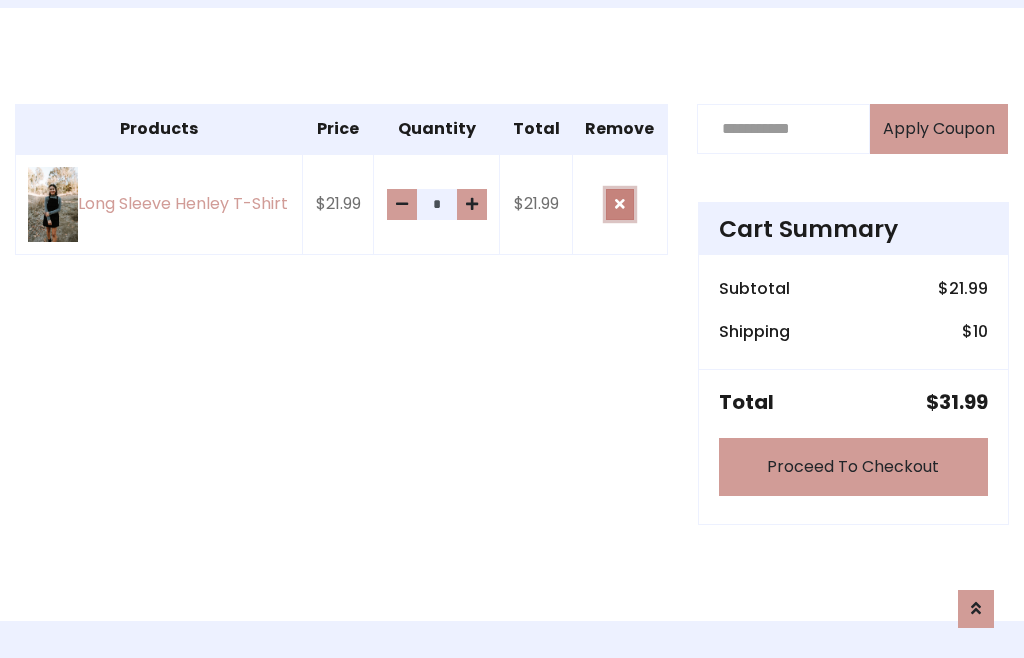 click at bounding box center (620, 204) 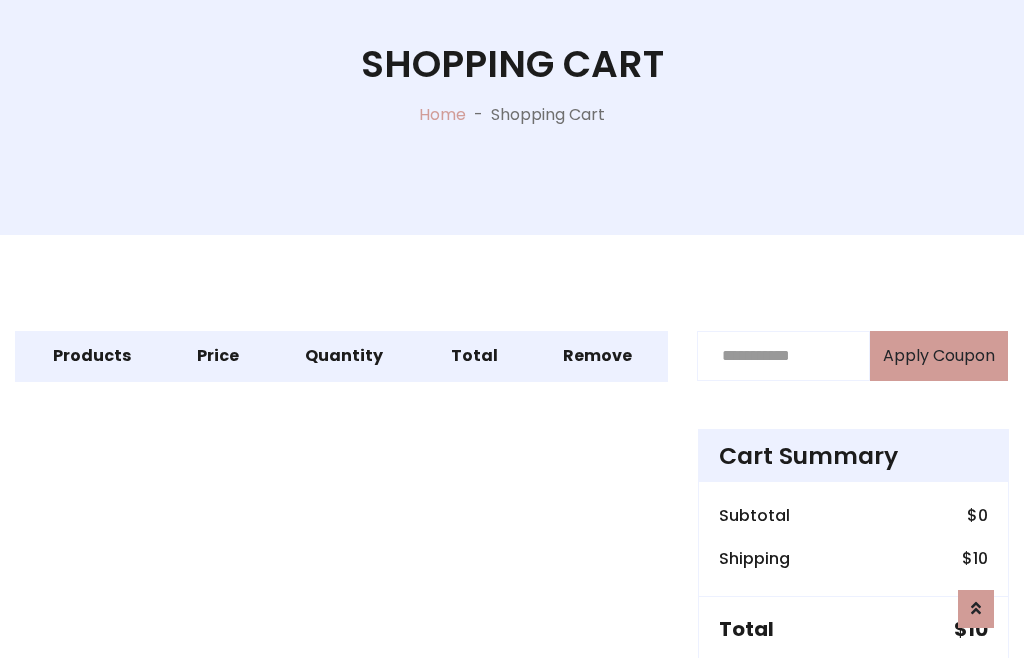 click on "Proceed To Checkout" at bounding box center [853, 694] 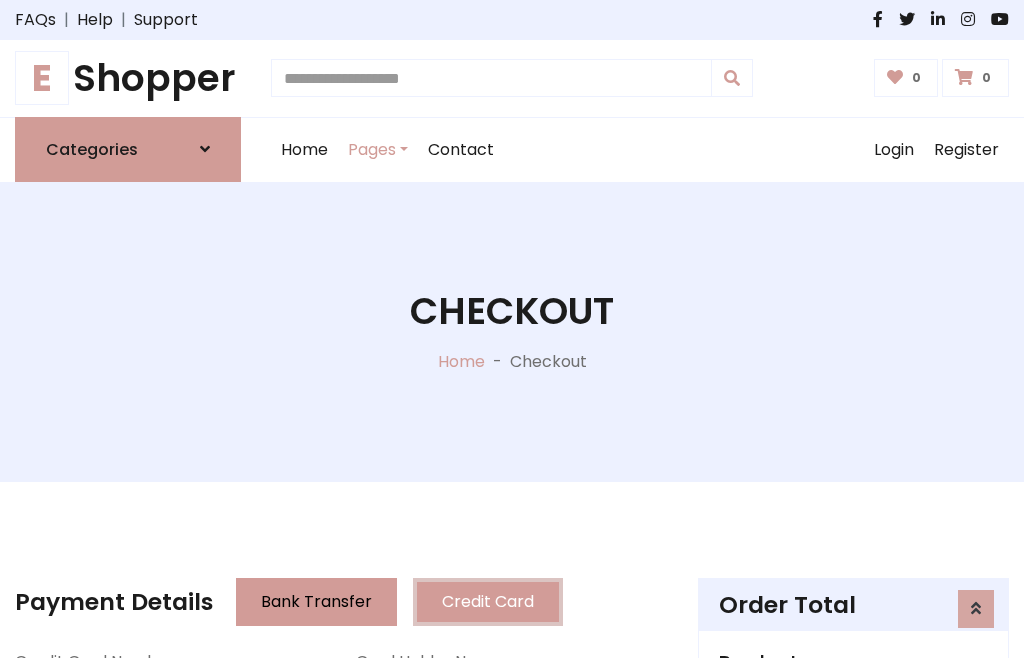 scroll, scrollTop: 137, scrollLeft: 0, axis: vertical 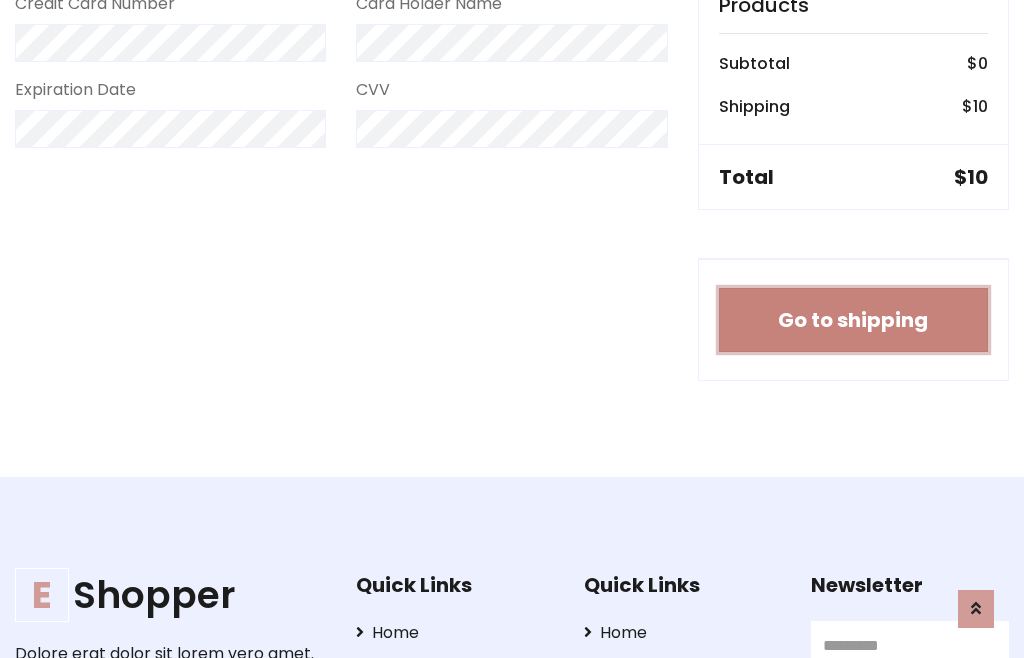 click on "Go to shipping" at bounding box center [853, 320] 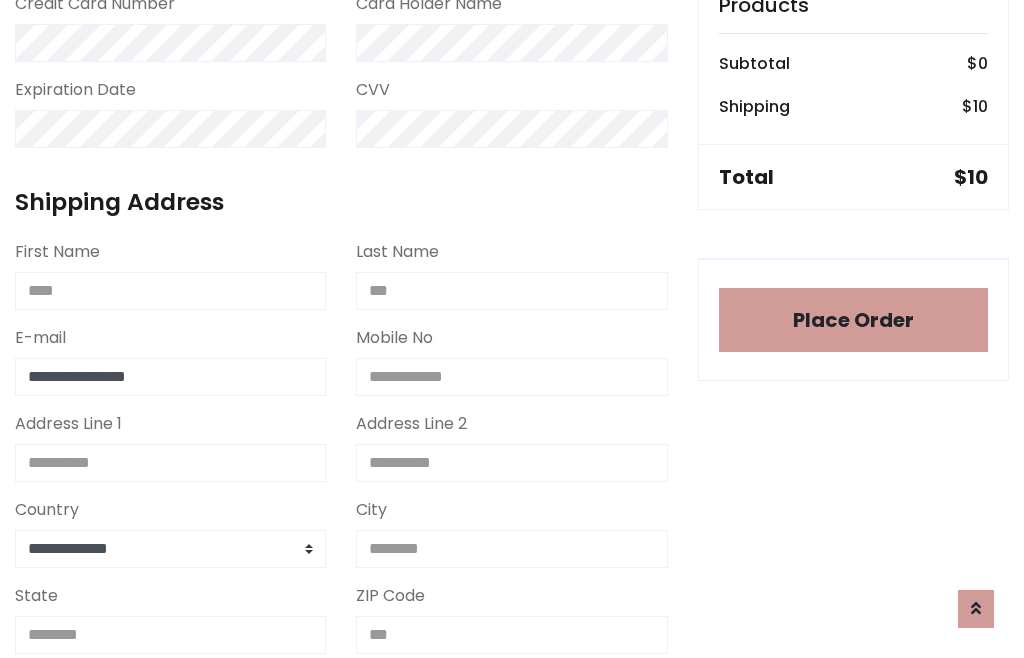 type on "**********" 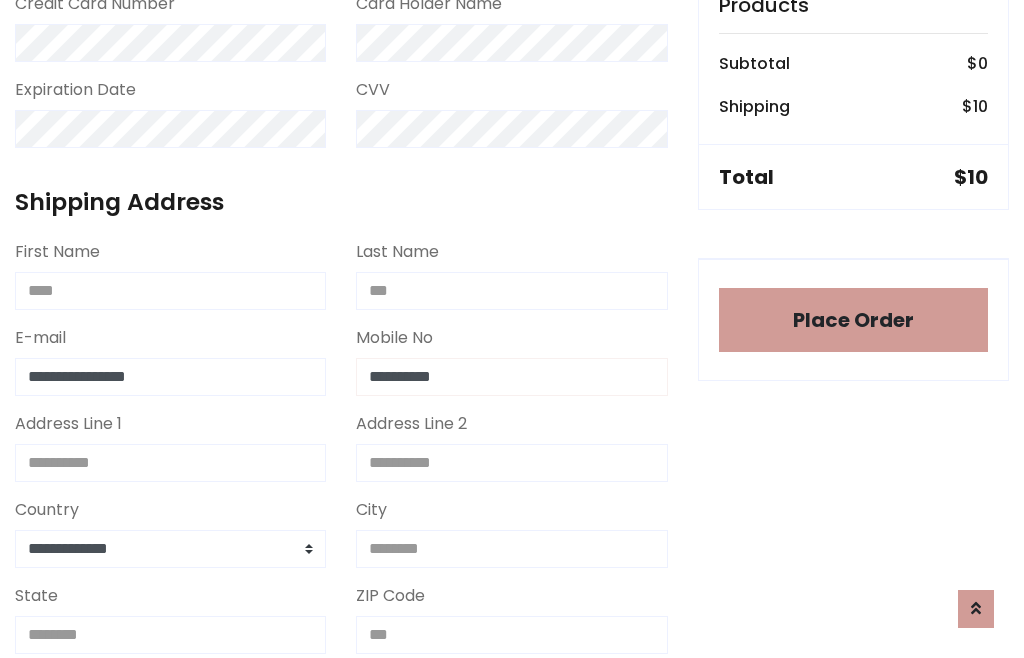 type on "**********" 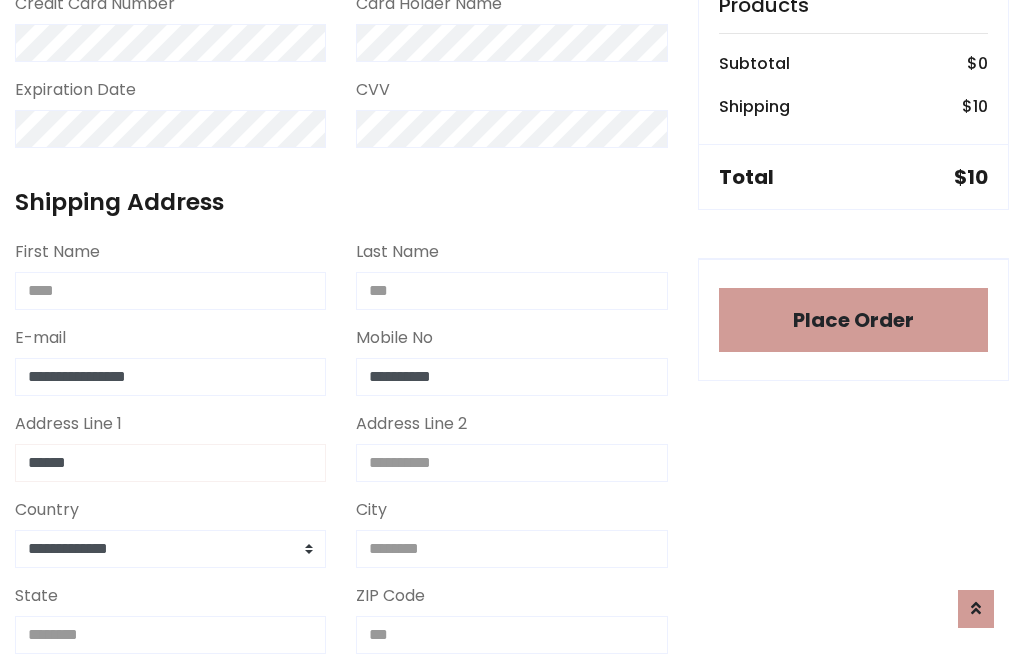 type on "******" 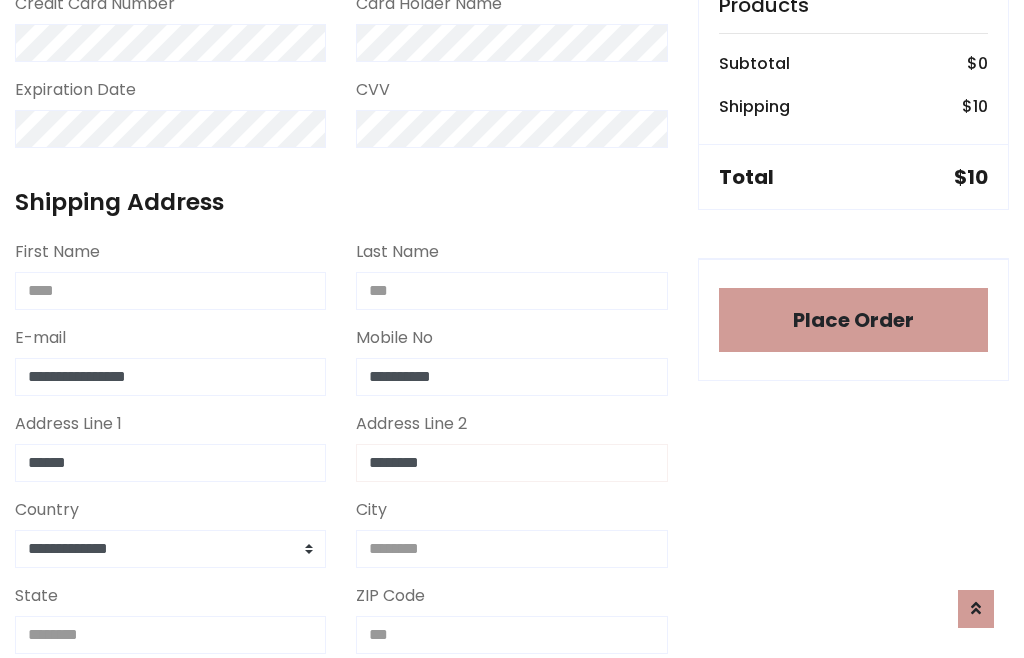 type on "********" 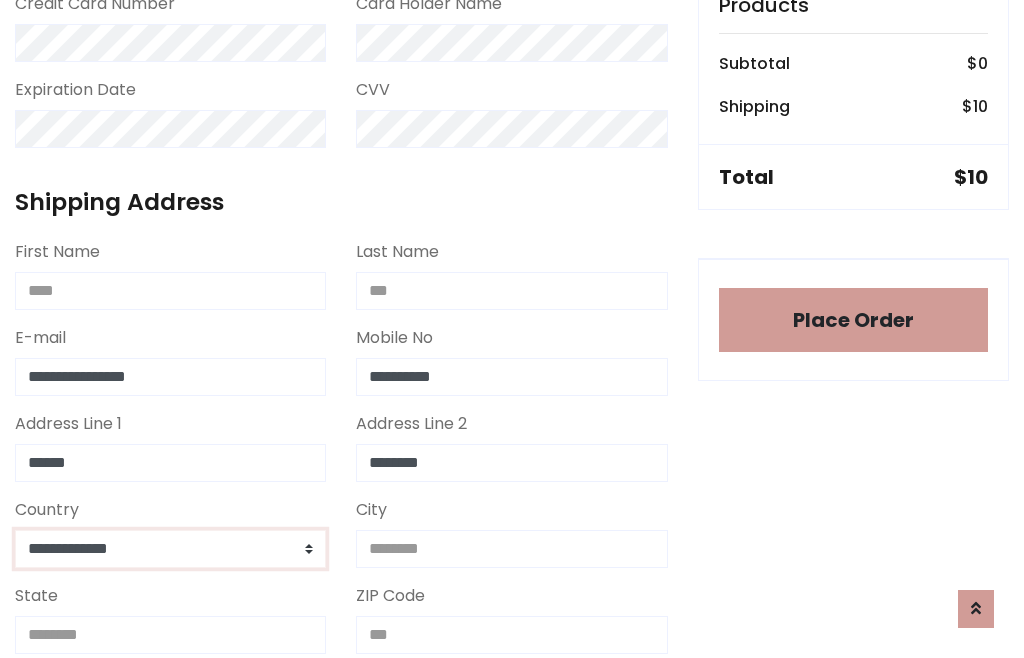 select on "*******" 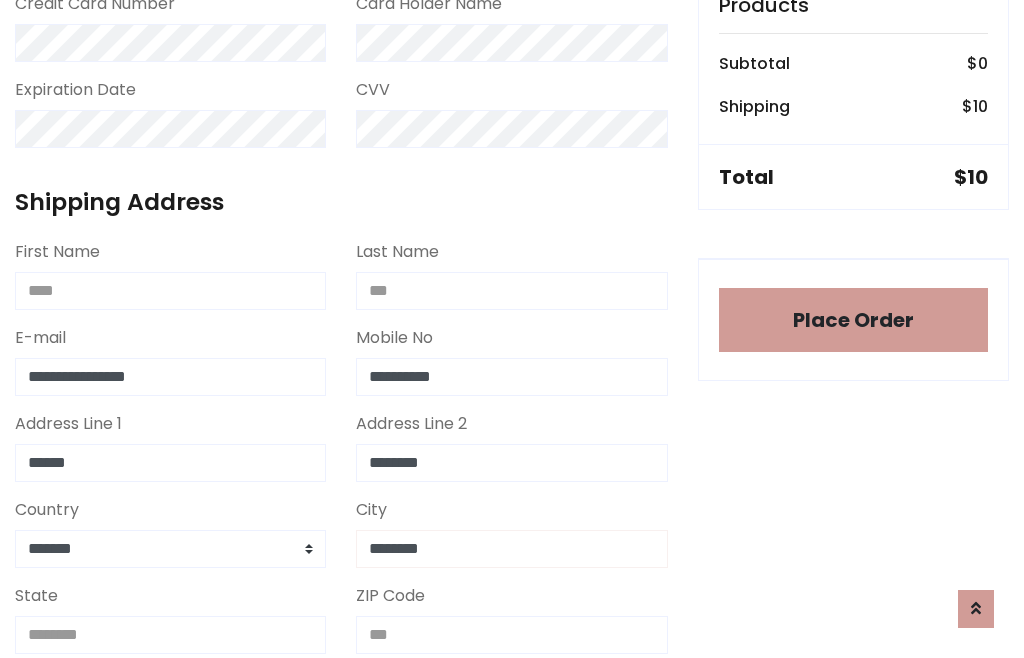 type on "********" 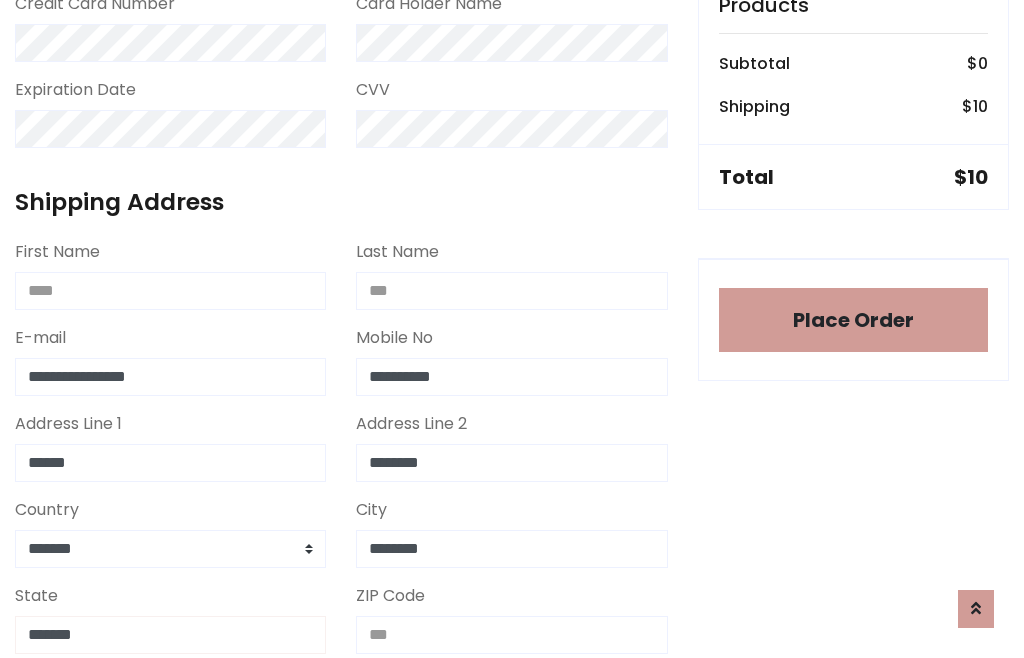 type on "*******" 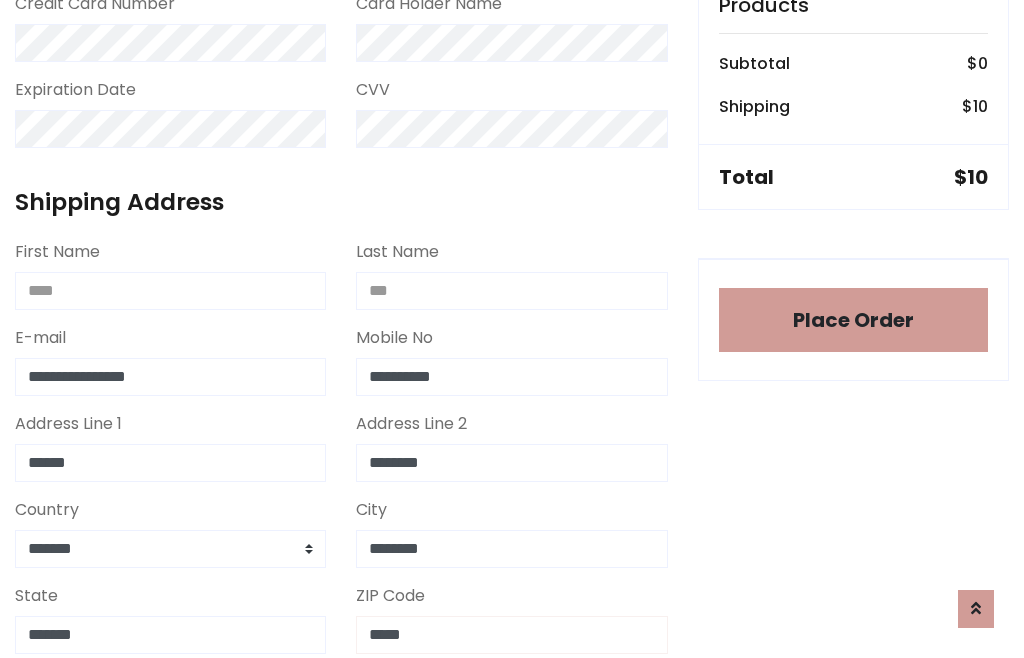 scroll, scrollTop: 403, scrollLeft: 0, axis: vertical 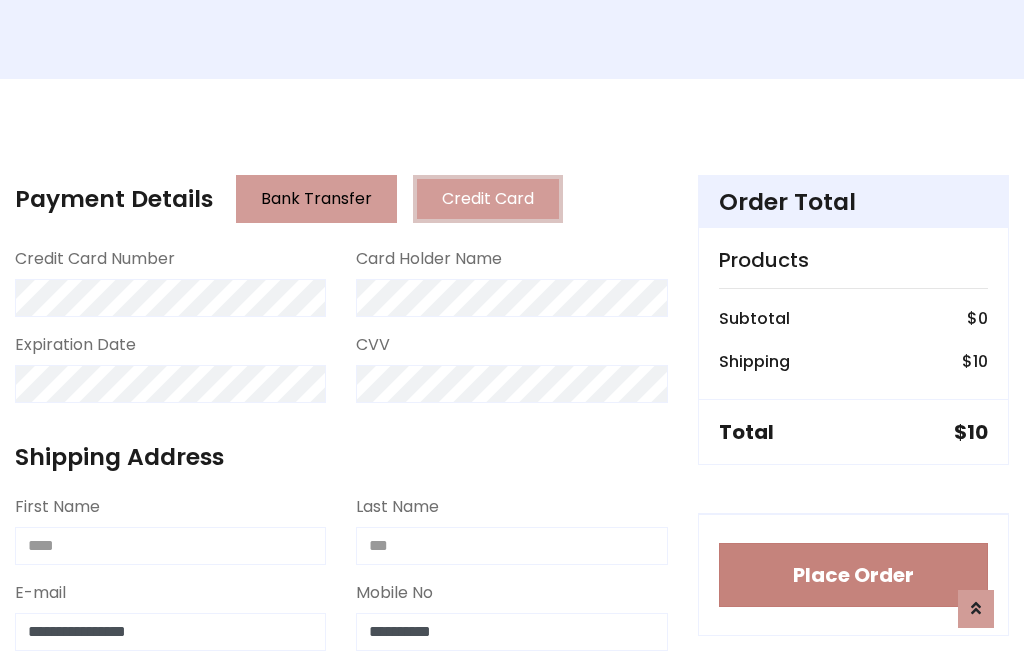 type on "*****" 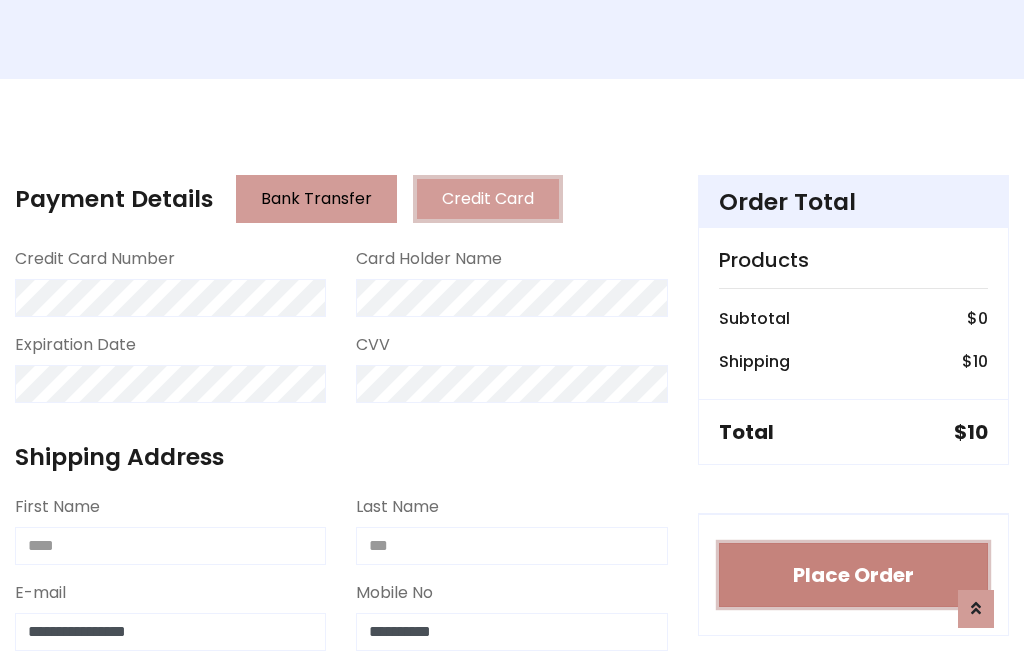 click on "Place Order" at bounding box center [853, 575] 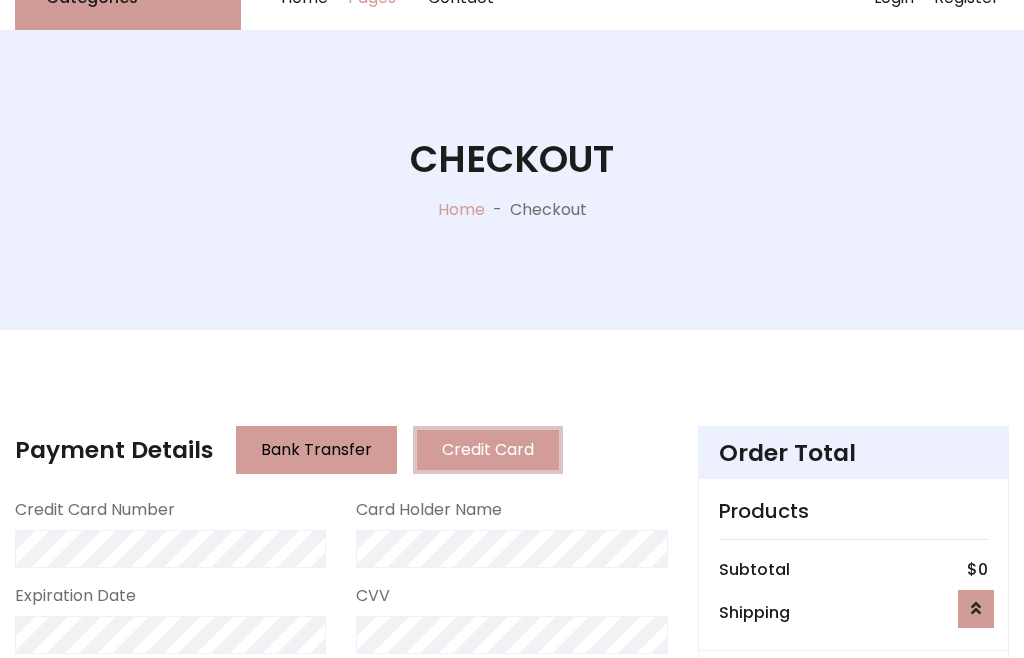 scroll, scrollTop: 0, scrollLeft: 0, axis: both 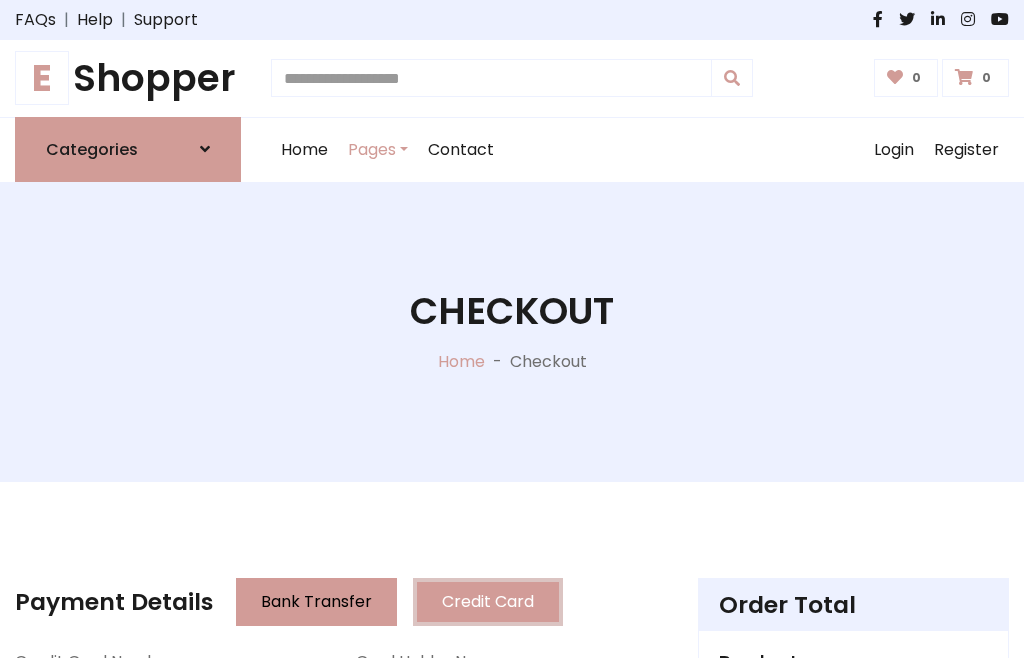 click on "E Shopper" at bounding box center [128, 78] 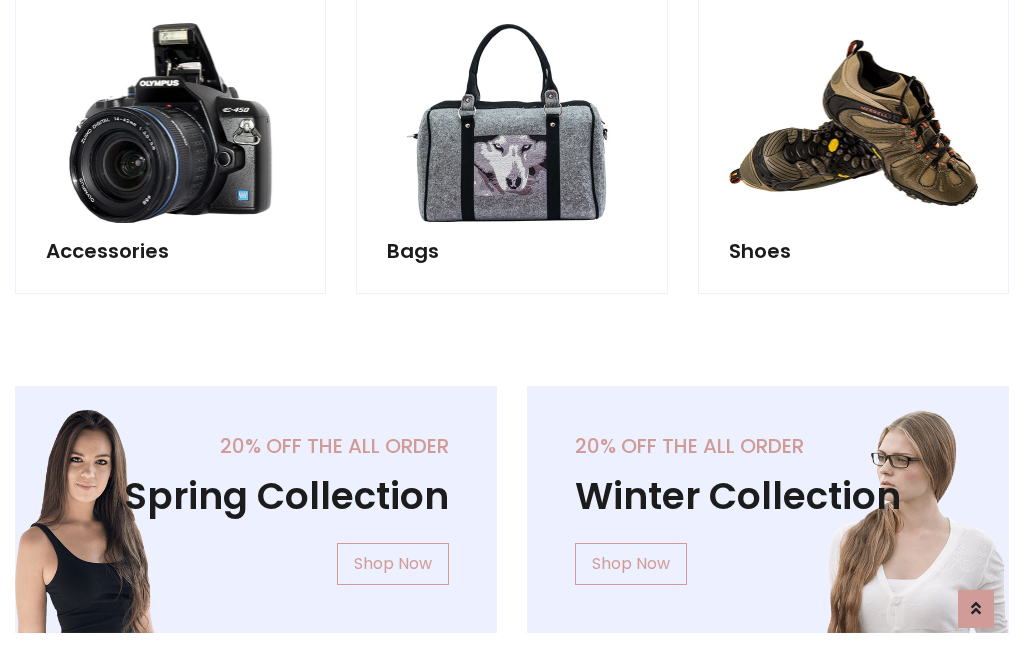 scroll, scrollTop: 770, scrollLeft: 0, axis: vertical 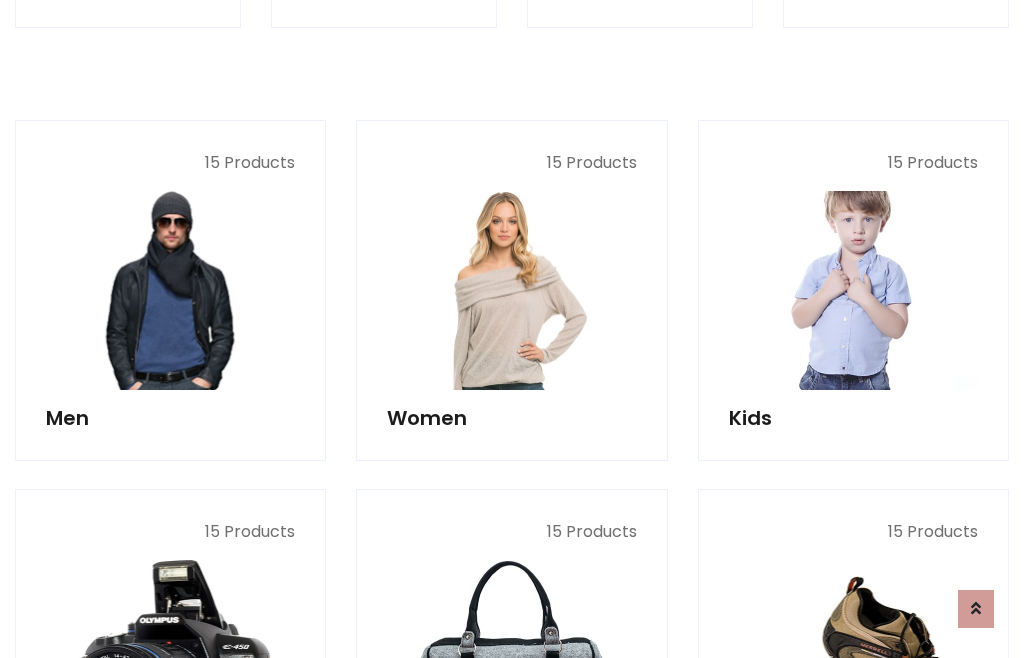 click at bounding box center (853, 290) 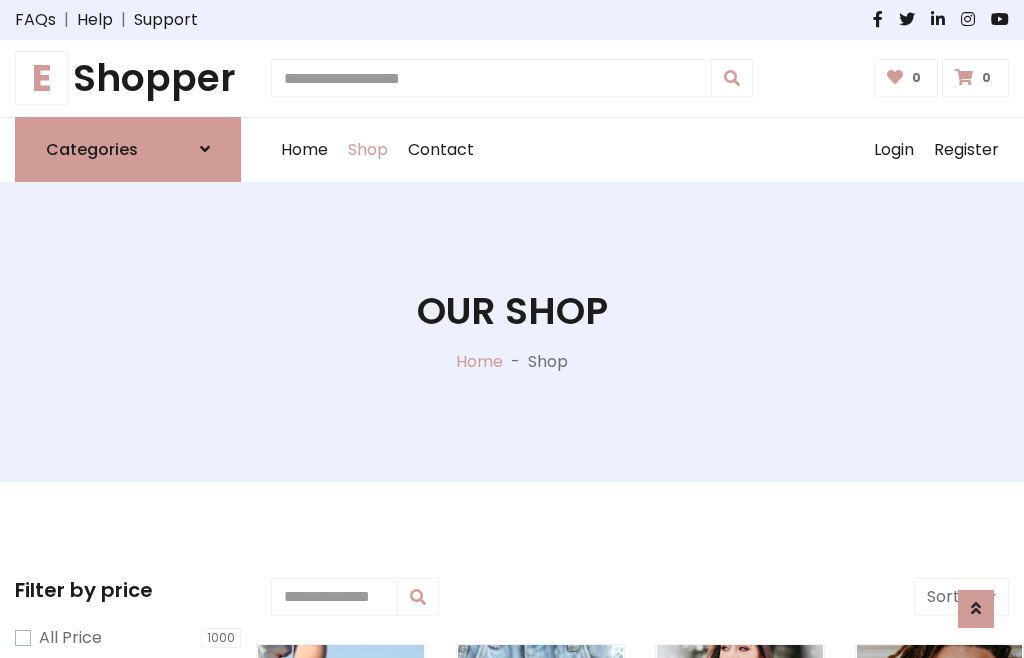 scroll, scrollTop: 549, scrollLeft: 0, axis: vertical 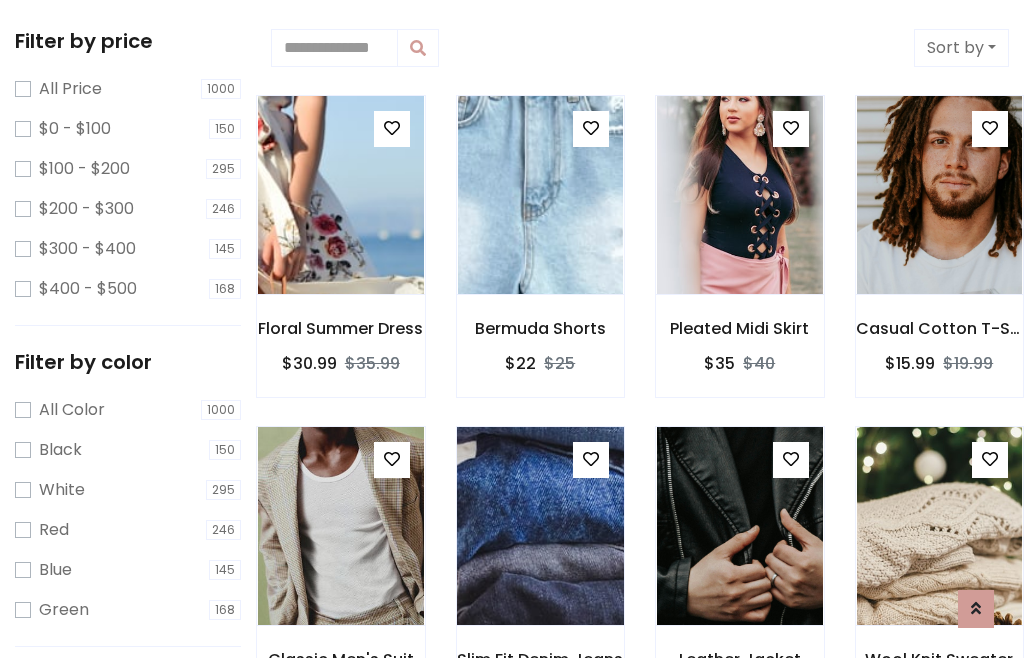 click at bounding box center [591, 459] 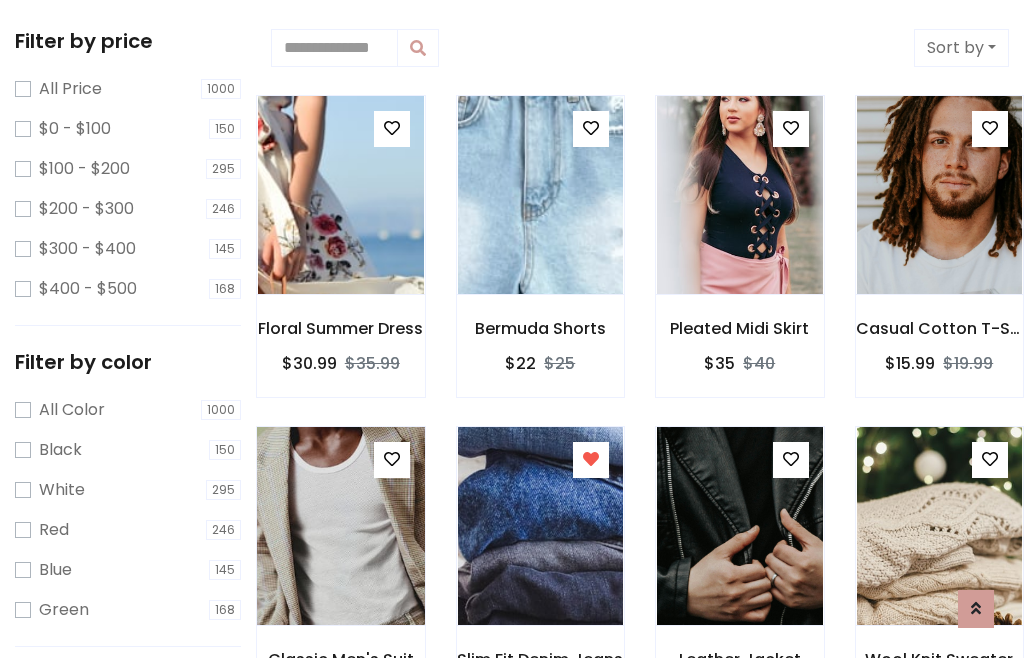 click at bounding box center (340, 526) 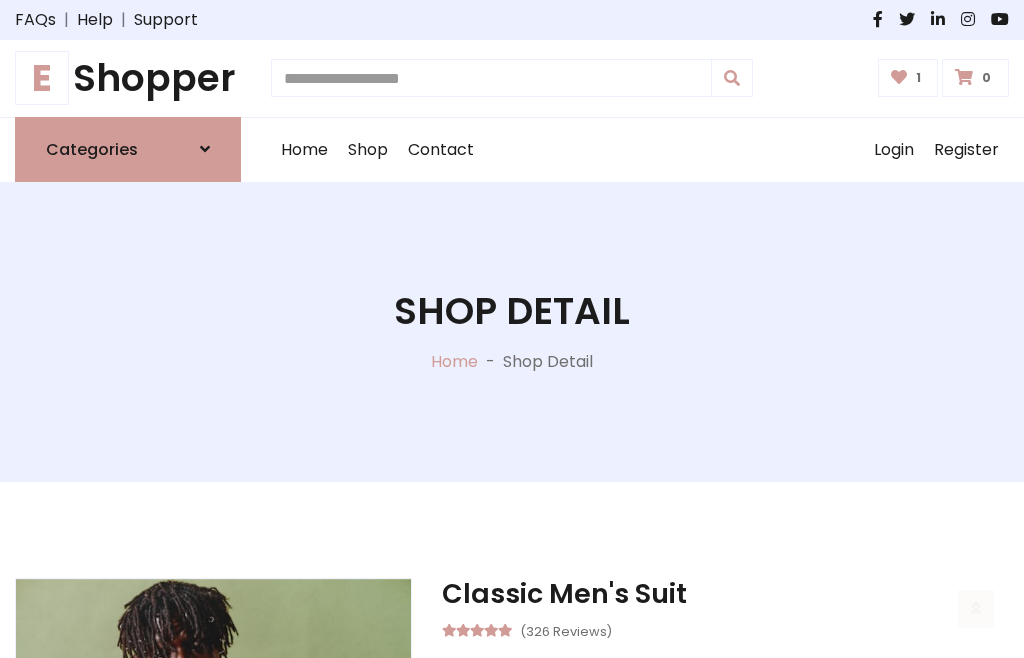 scroll, scrollTop: 262, scrollLeft: 0, axis: vertical 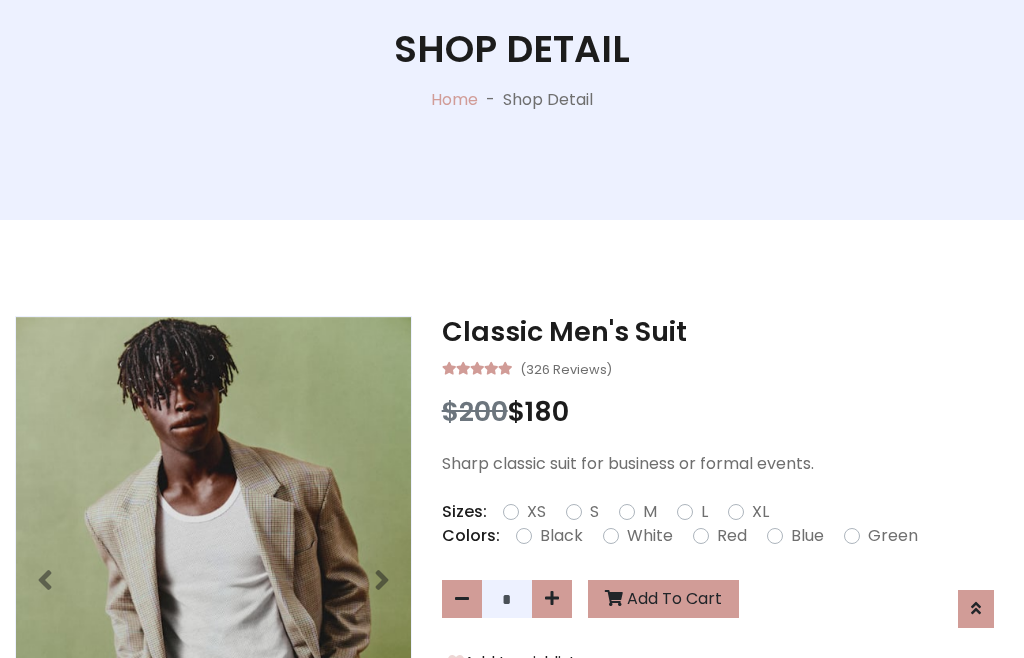 click on "XL" at bounding box center [760, 512] 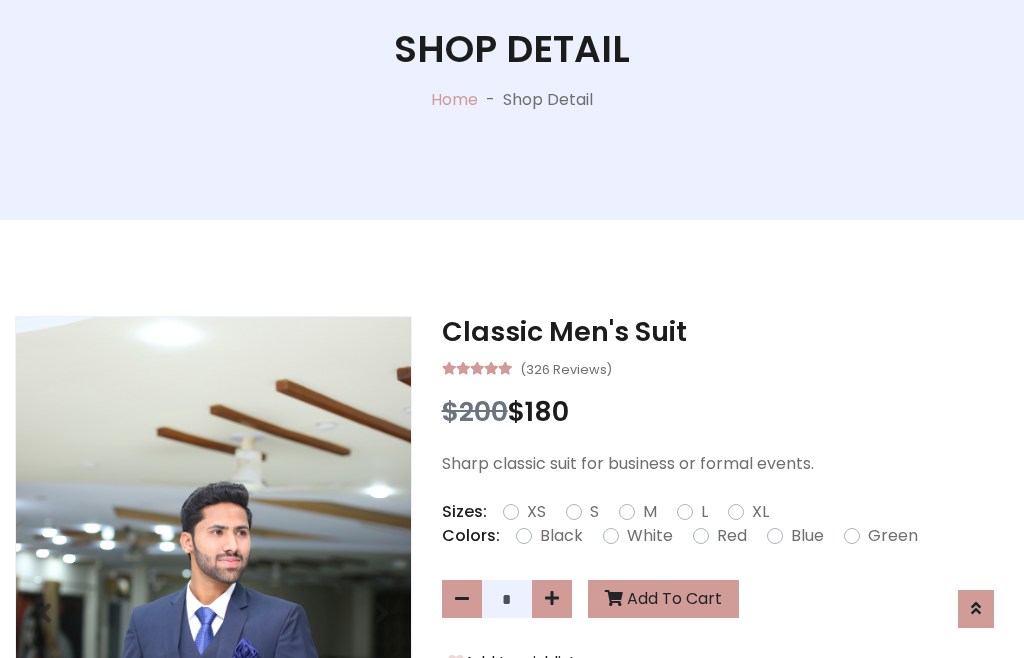 click on "Black" at bounding box center [561, 536] 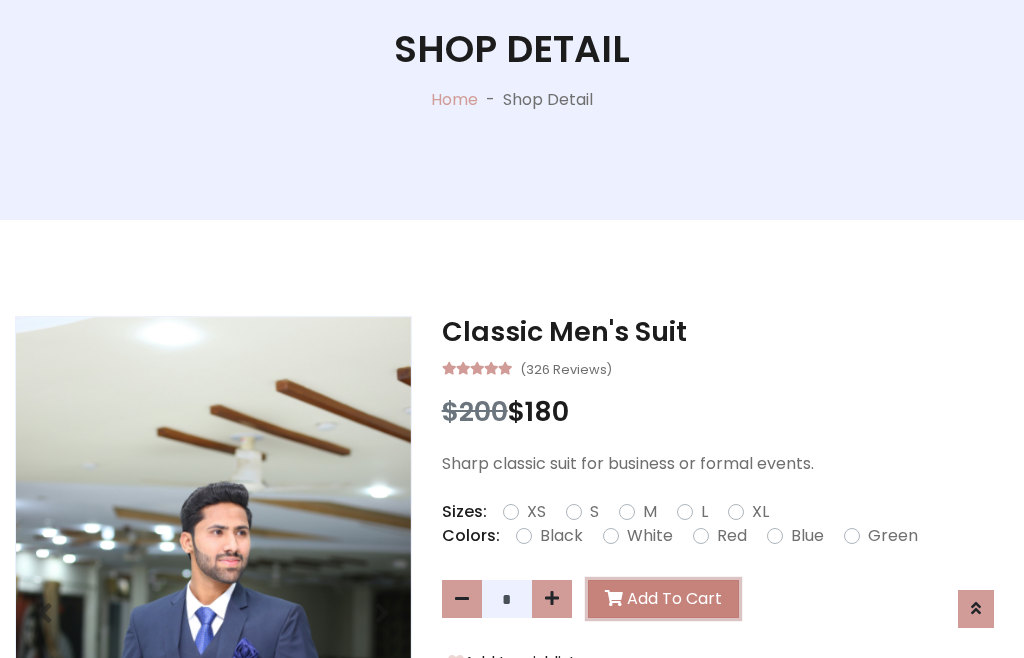 click on "Add To Cart" at bounding box center (663, 599) 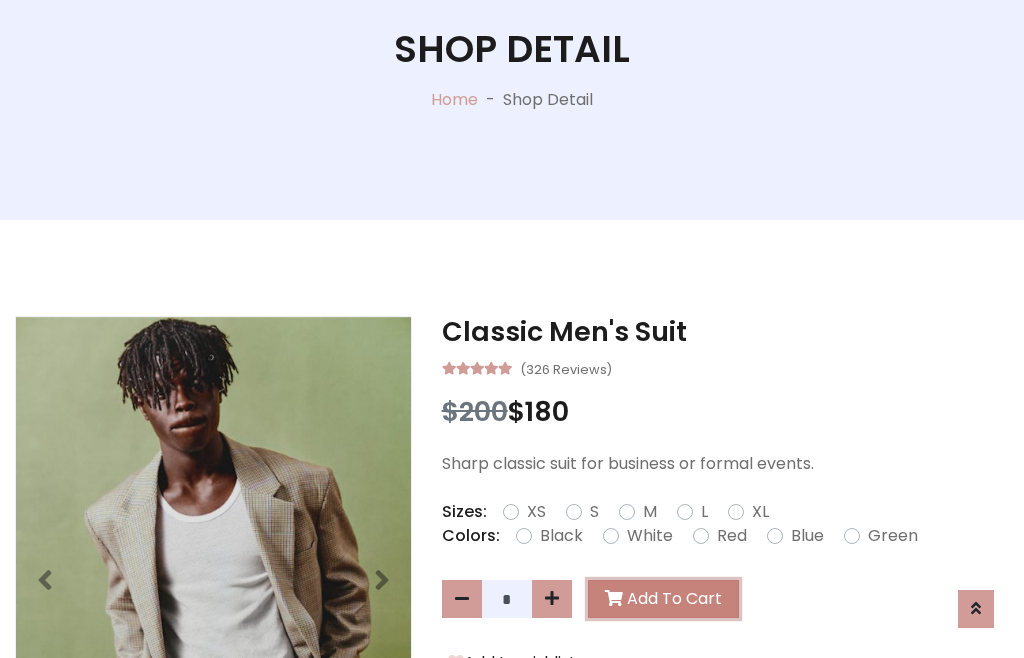 scroll, scrollTop: 0, scrollLeft: 0, axis: both 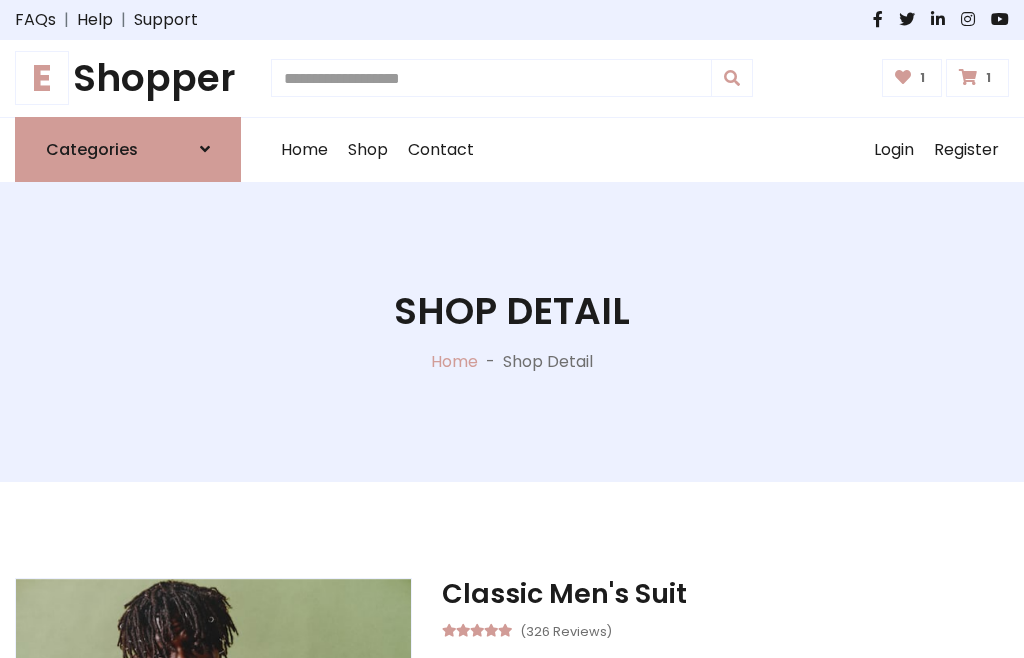 click at bounding box center [968, 77] 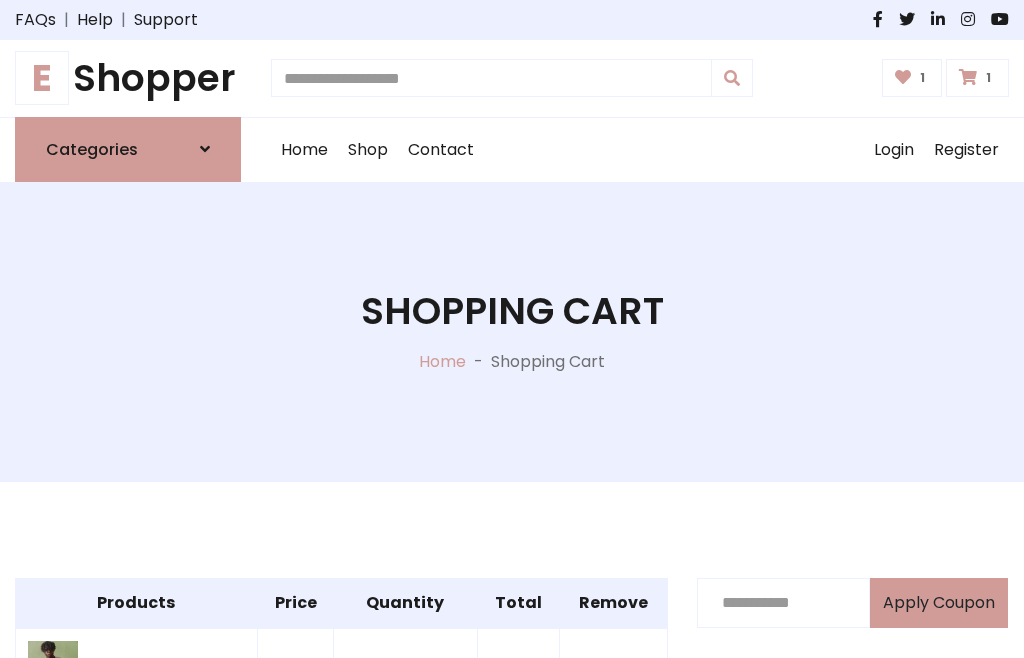 scroll, scrollTop: 570, scrollLeft: 0, axis: vertical 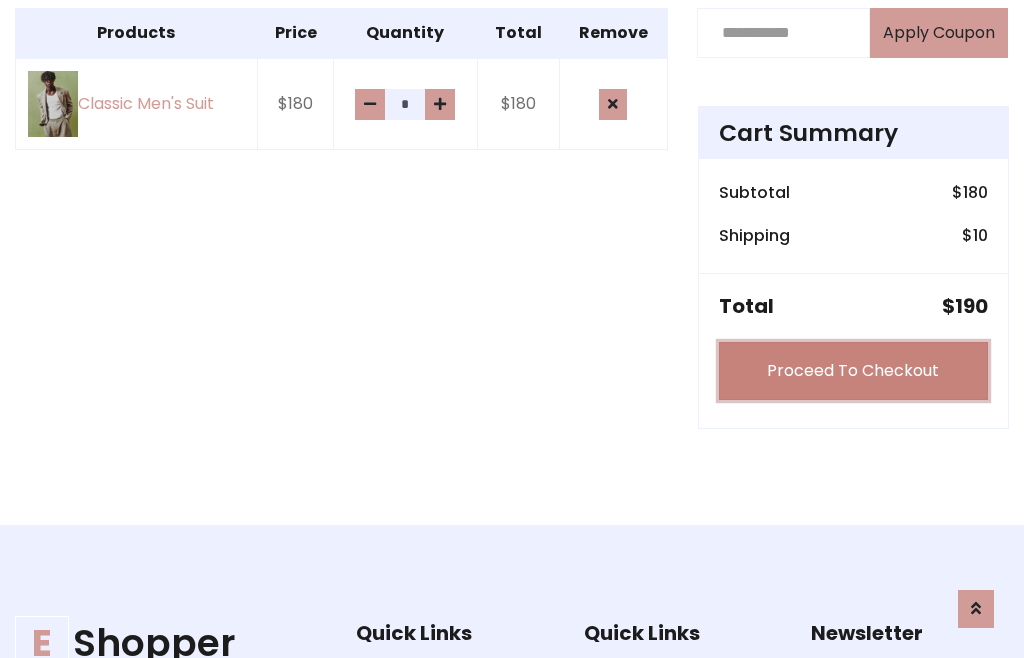 click on "Proceed To Checkout" at bounding box center (853, 371) 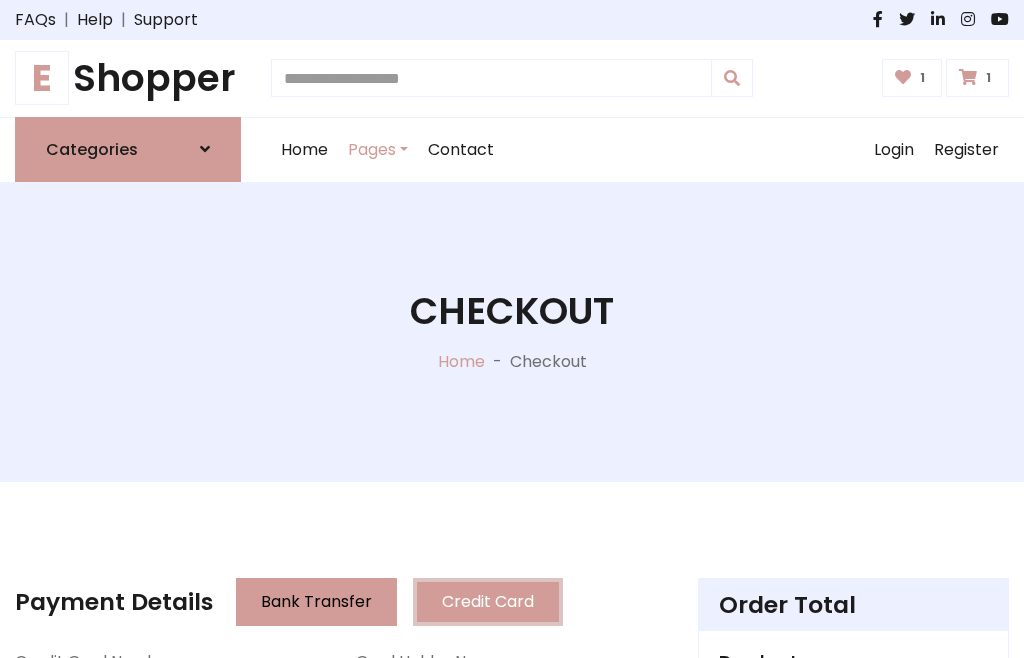 scroll, scrollTop: 201, scrollLeft: 0, axis: vertical 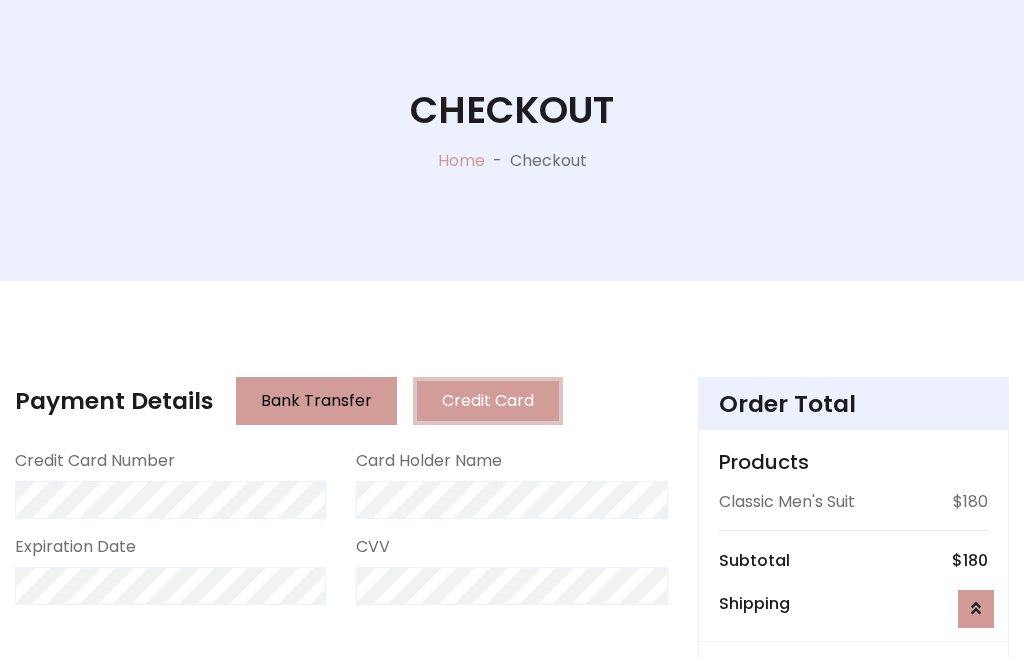 click on "Go to shipping" at bounding box center (853, 817) 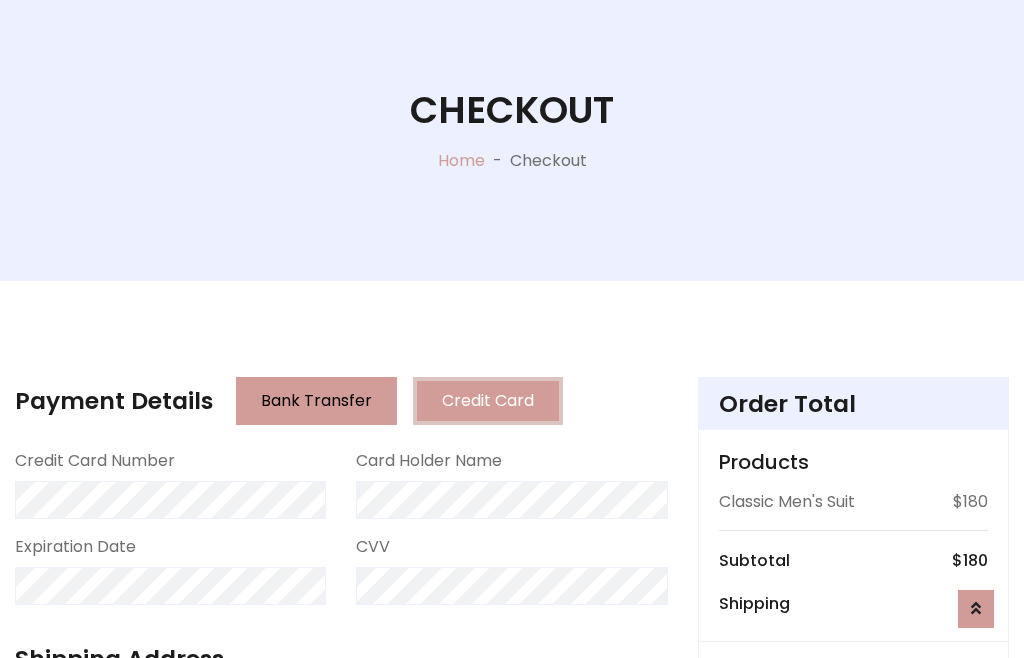 scroll, scrollTop: 392, scrollLeft: 0, axis: vertical 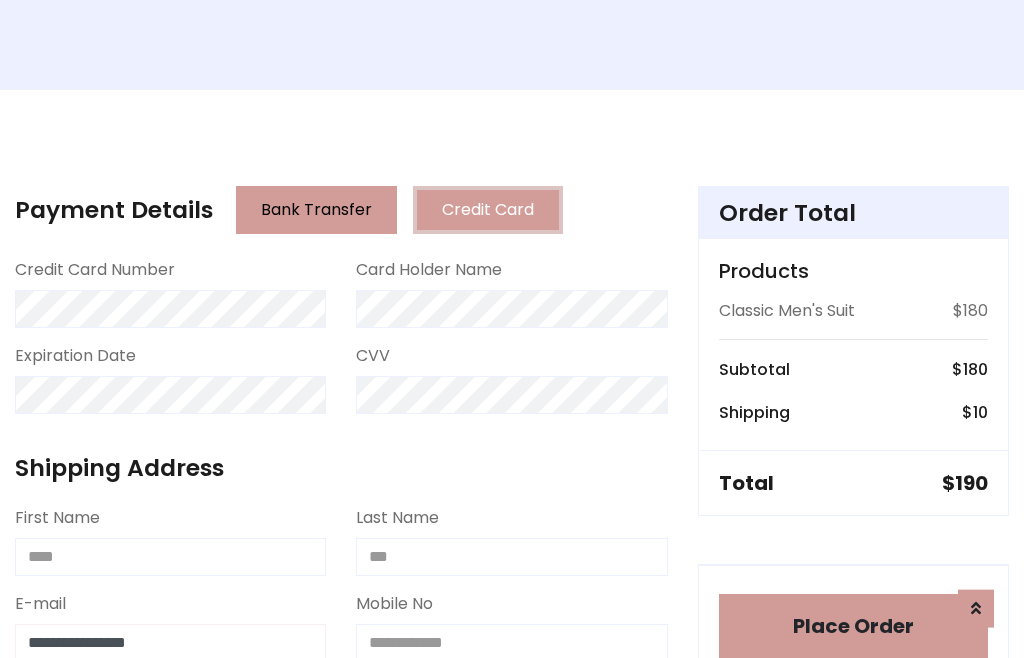 type on "**********" 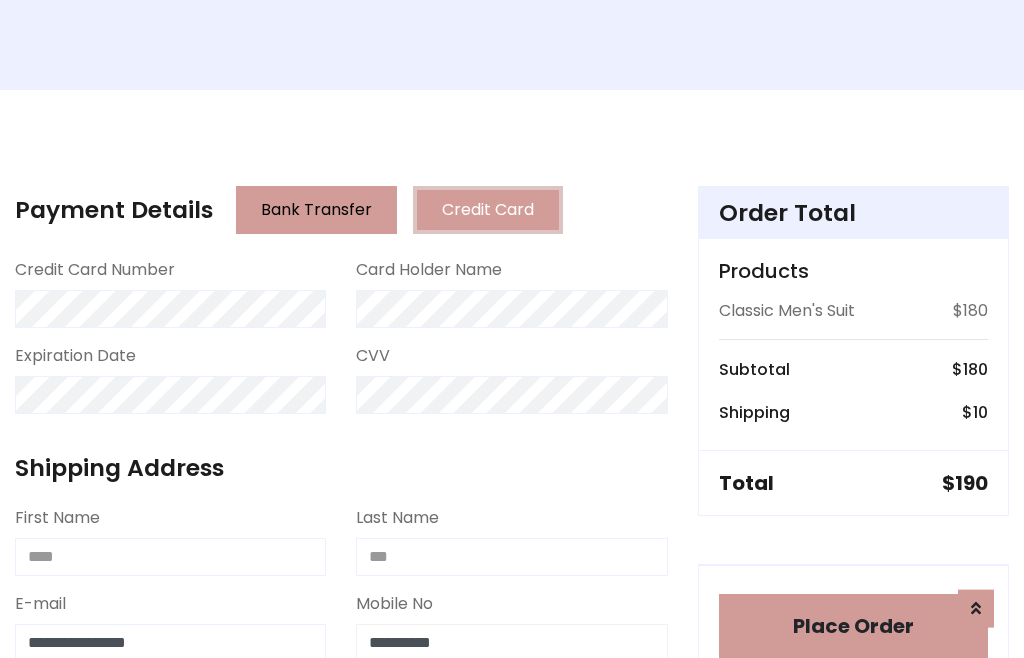 scroll, scrollTop: 573, scrollLeft: 0, axis: vertical 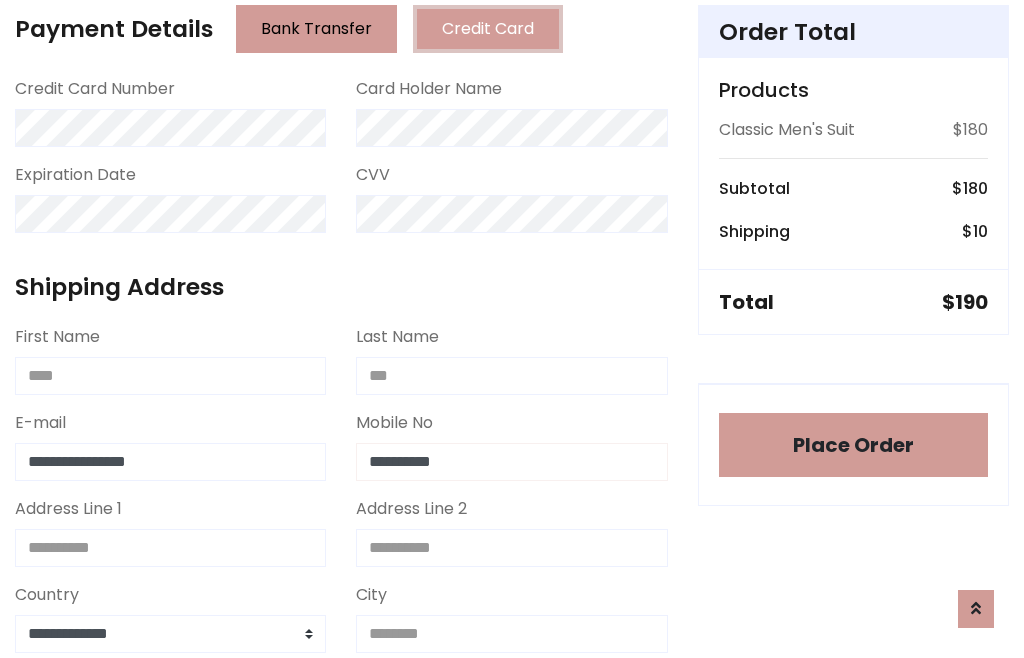 type on "**********" 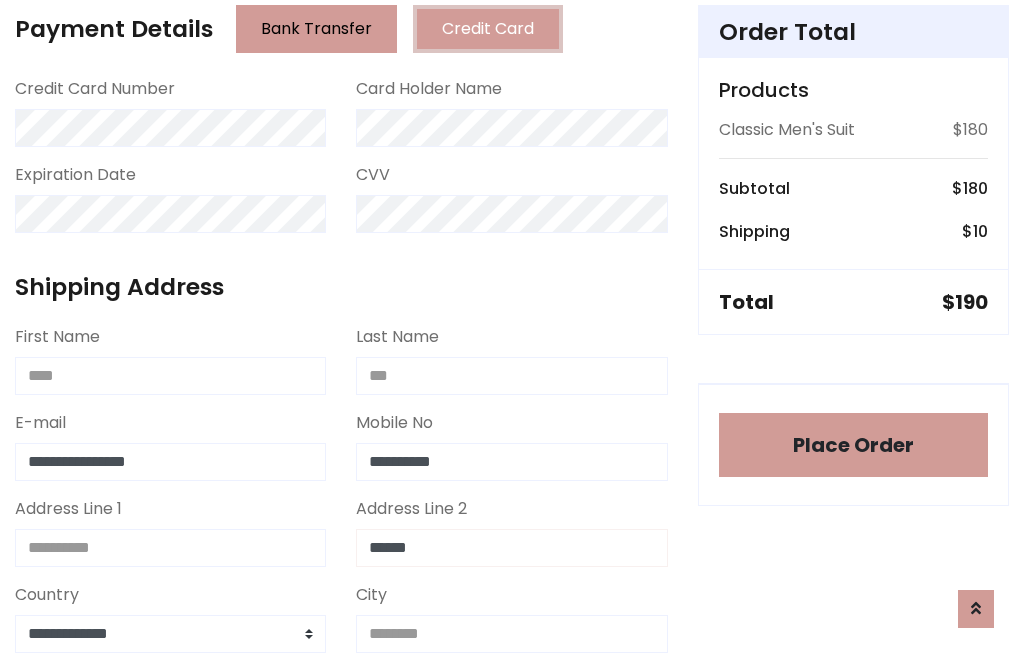 type on "******" 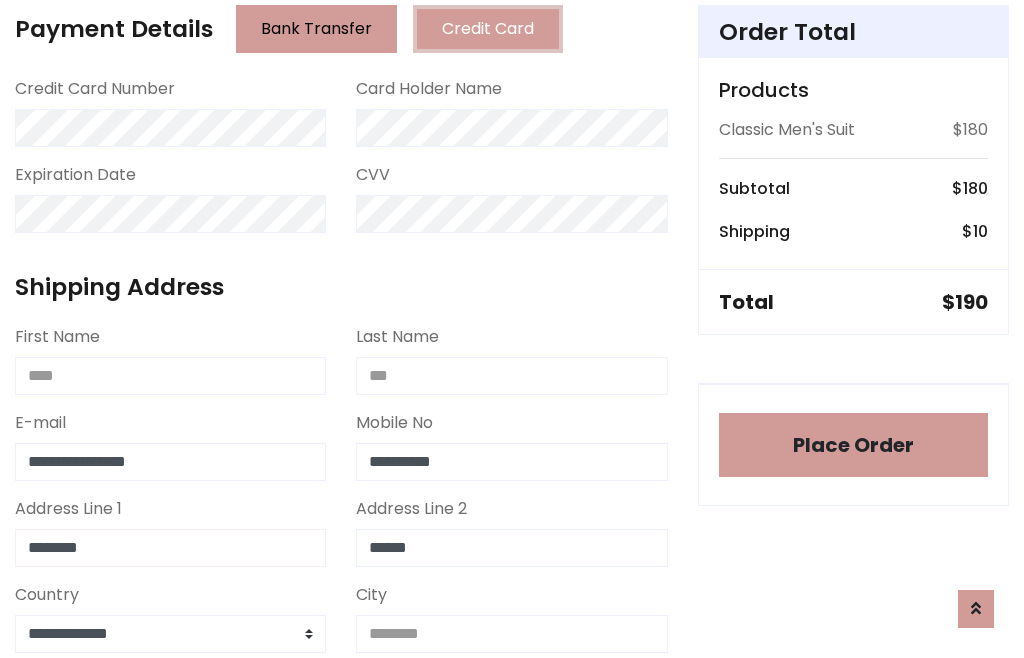 type on "********" 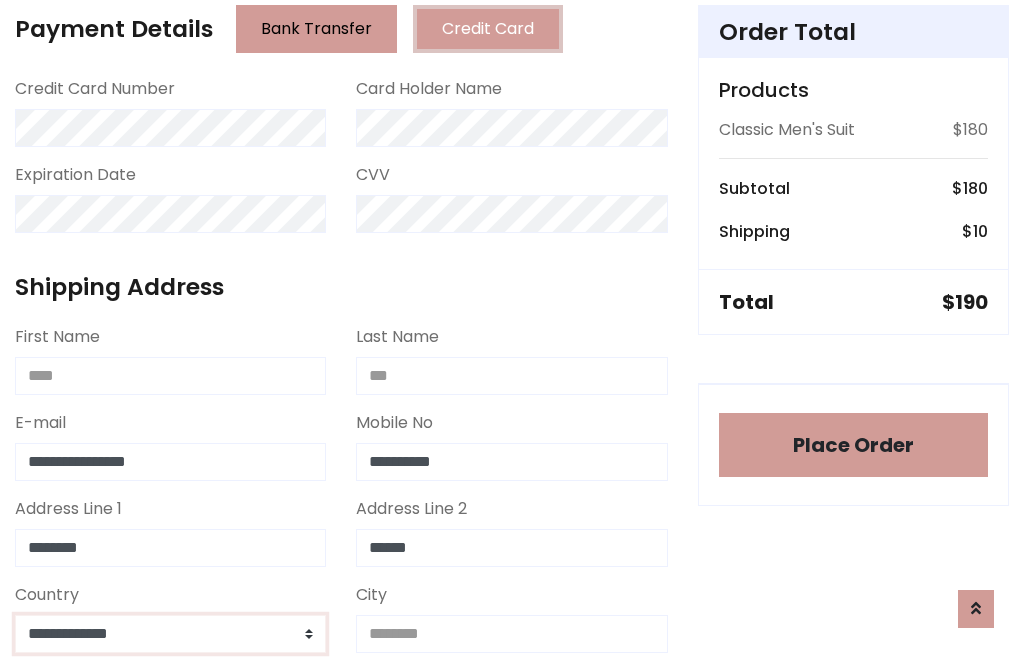 select on "*******" 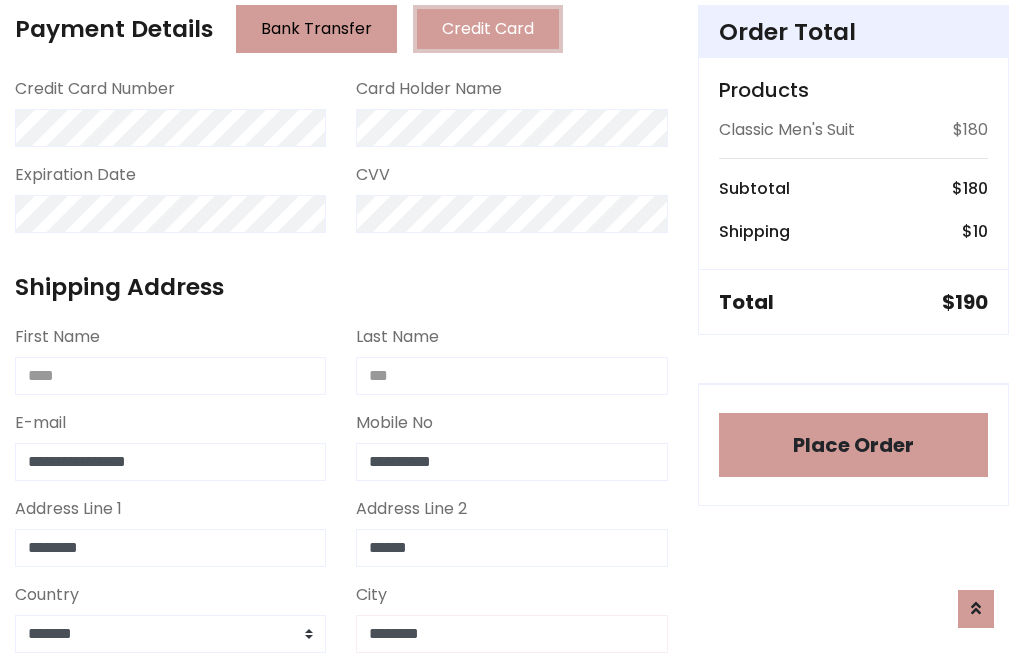 type on "********" 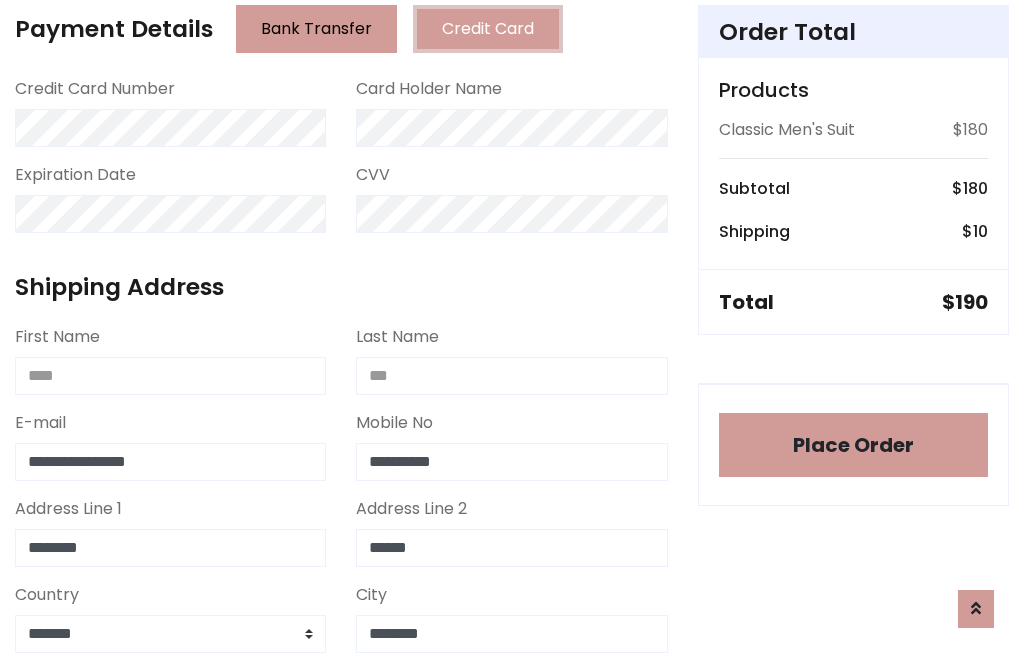 scroll, scrollTop: 654, scrollLeft: 0, axis: vertical 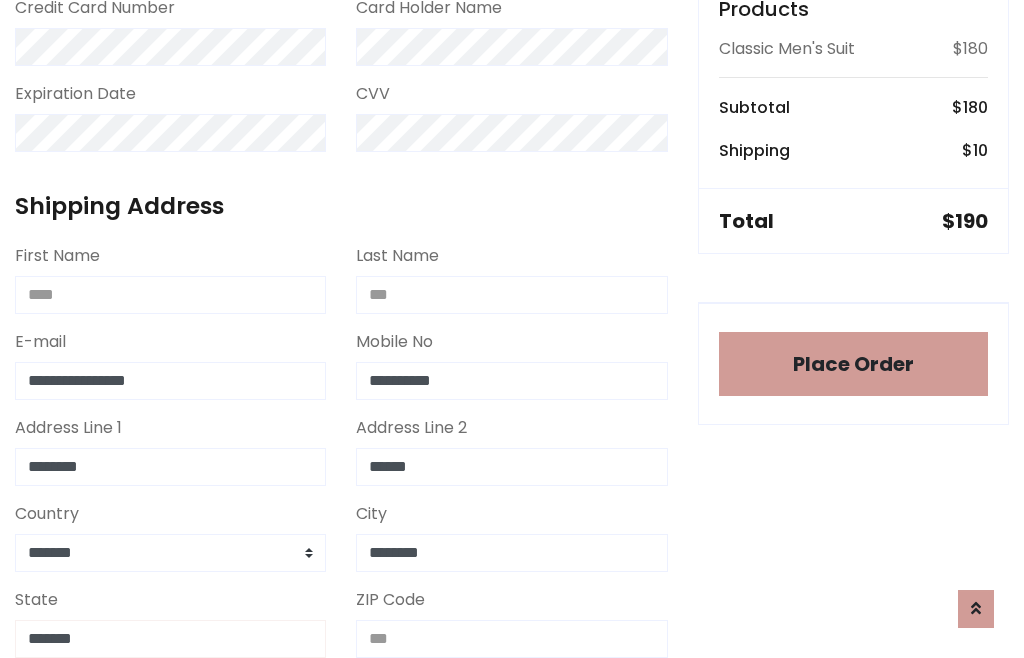 type on "*******" 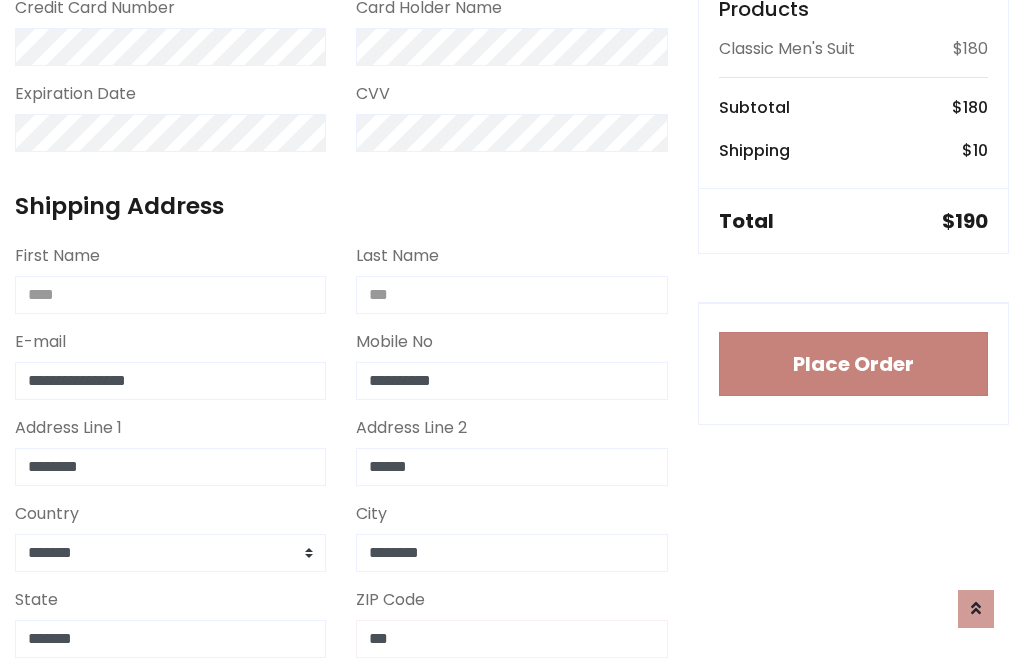 type on "***" 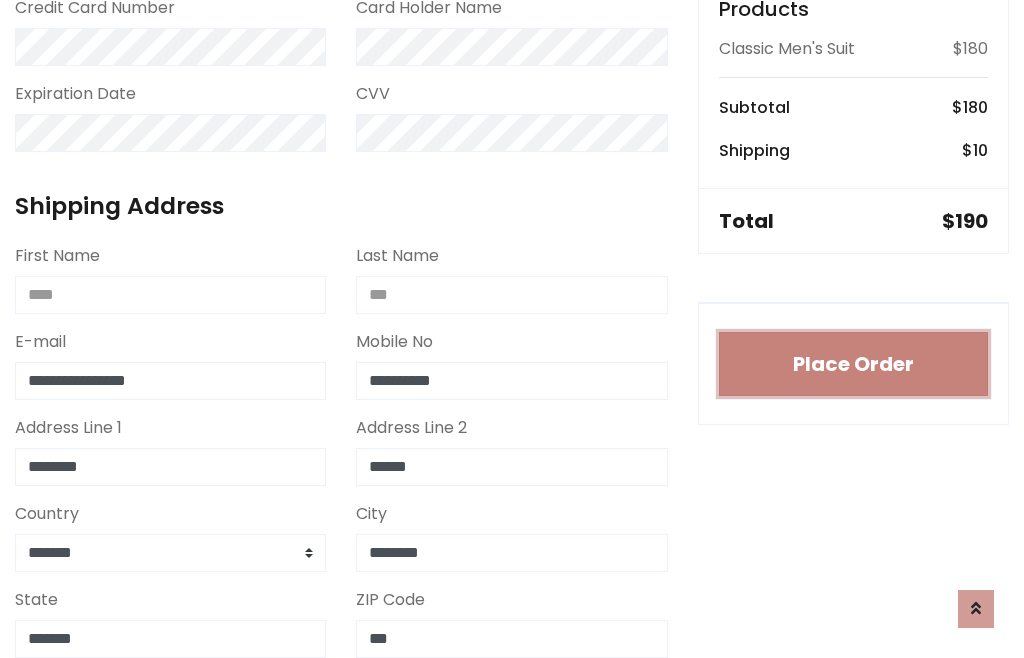 click on "Place Order" at bounding box center (853, 364) 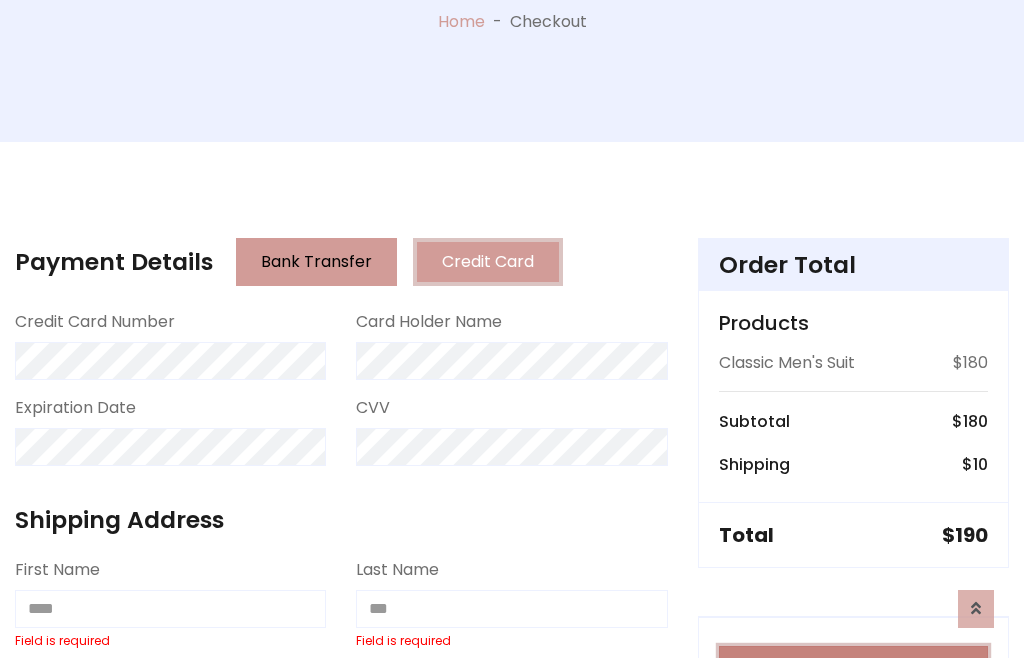 scroll, scrollTop: 0, scrollLeft: 0, axis: both 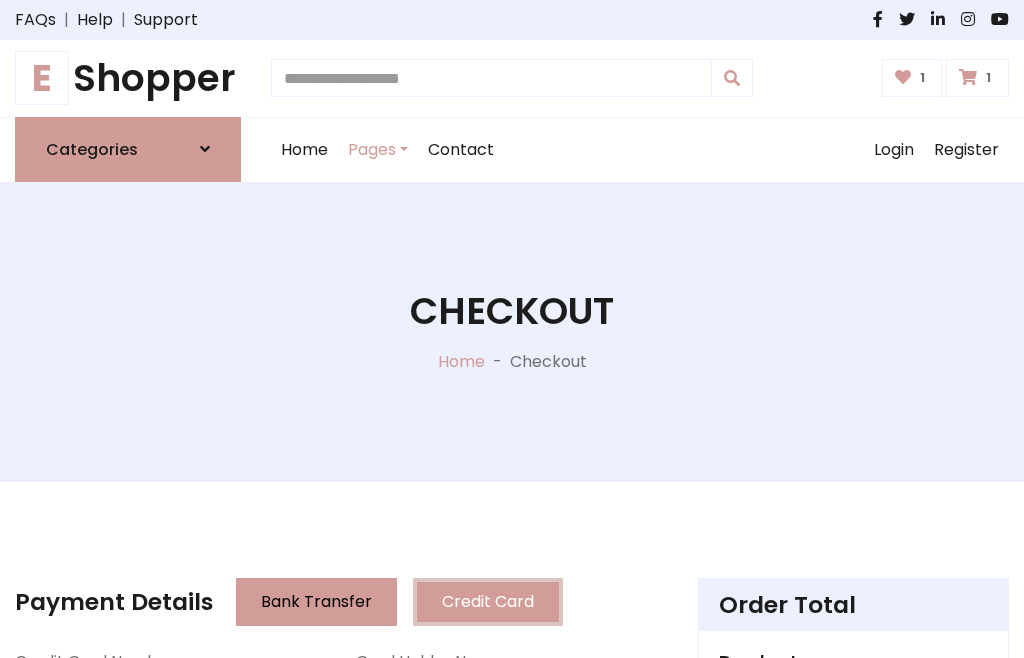click on "E" at bounding box center [42, 78] 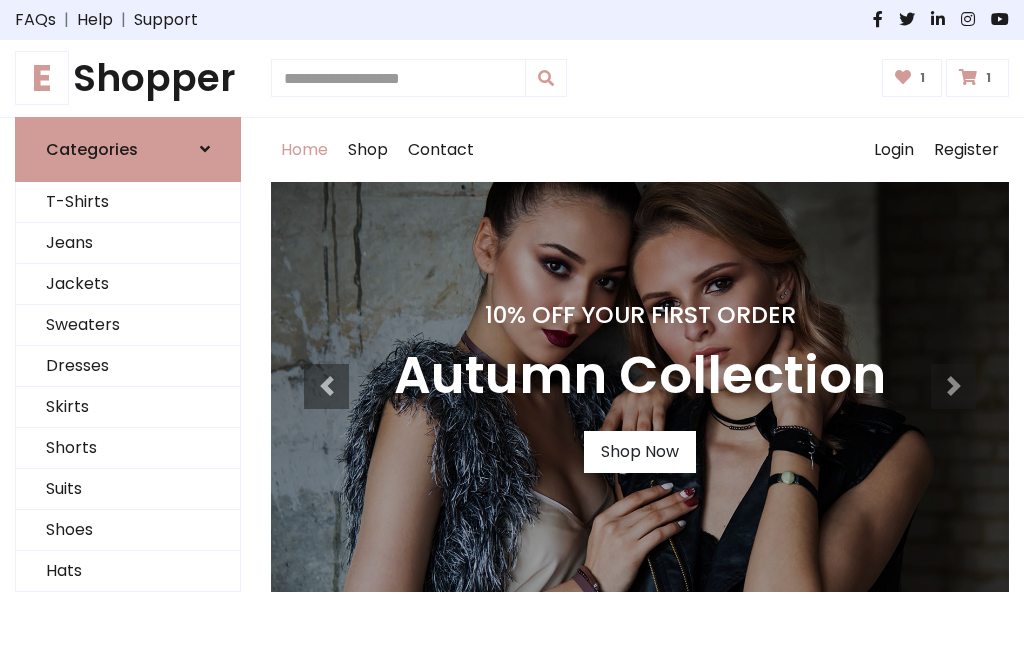 scroll, scrollTop: 0, scrollLeft: 0, axis: both 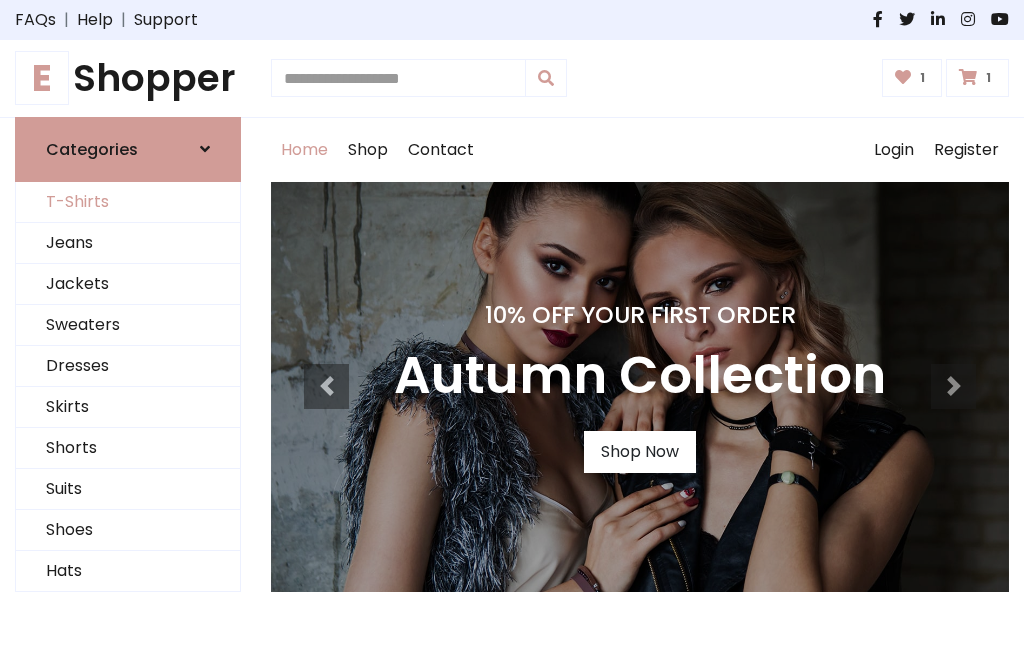 click on "T-Shirts" at bounding box center (128, 202) 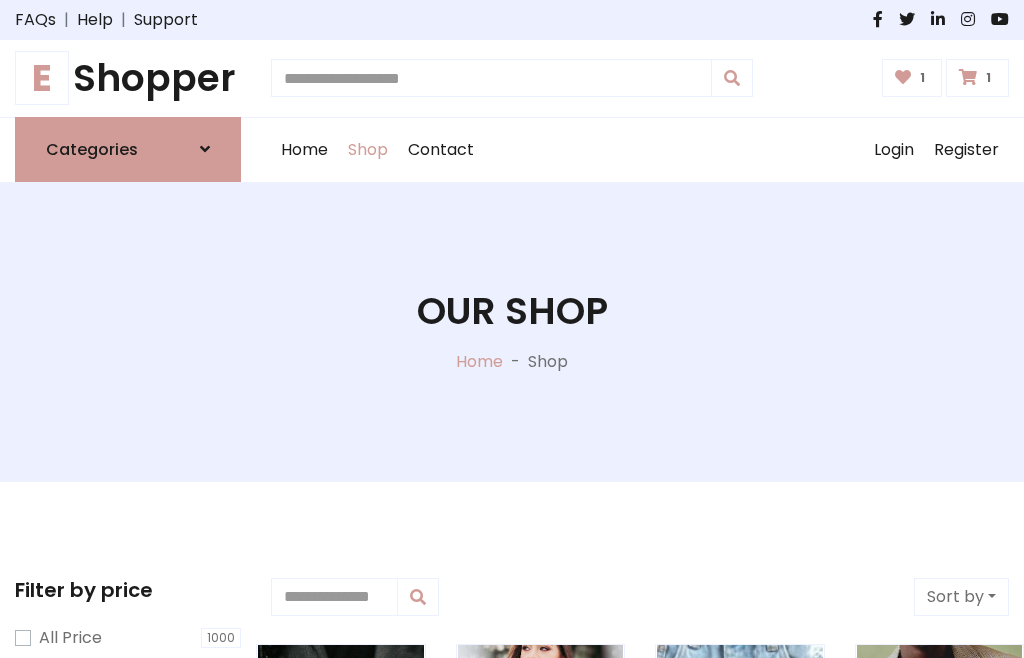 scroll, scrollTop: 0, scrollLeft: 0, axis: both 